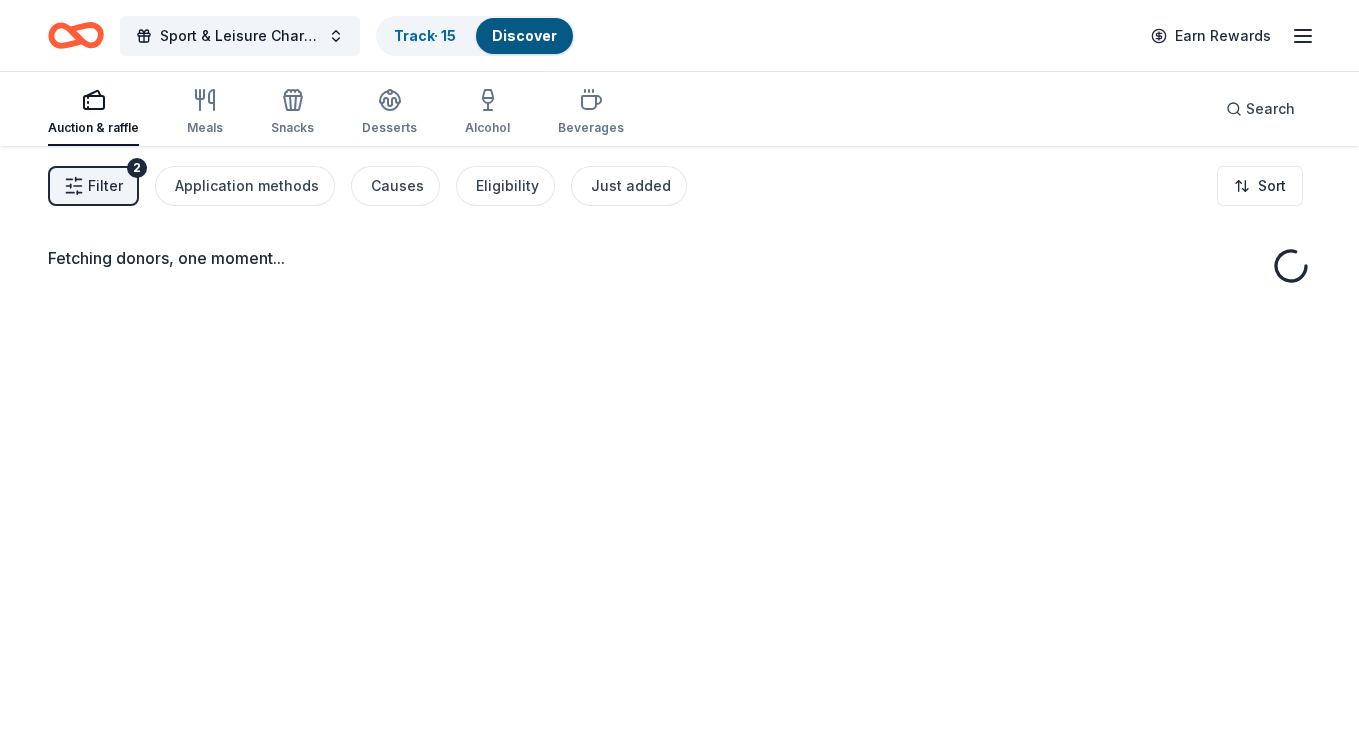 scroll, scrollTop: 0, scrollLeft: 0, axis: both 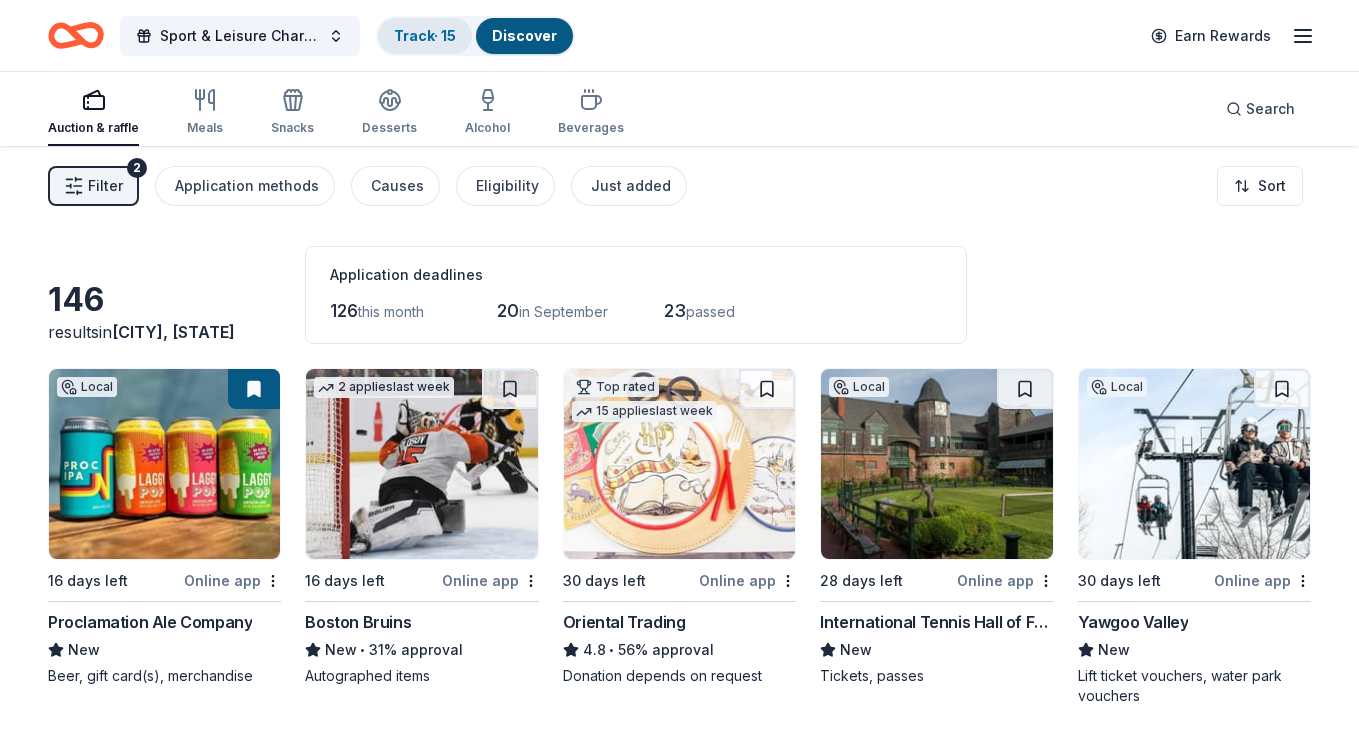 click on "Track  · 15" at bounding box center [425, 35] 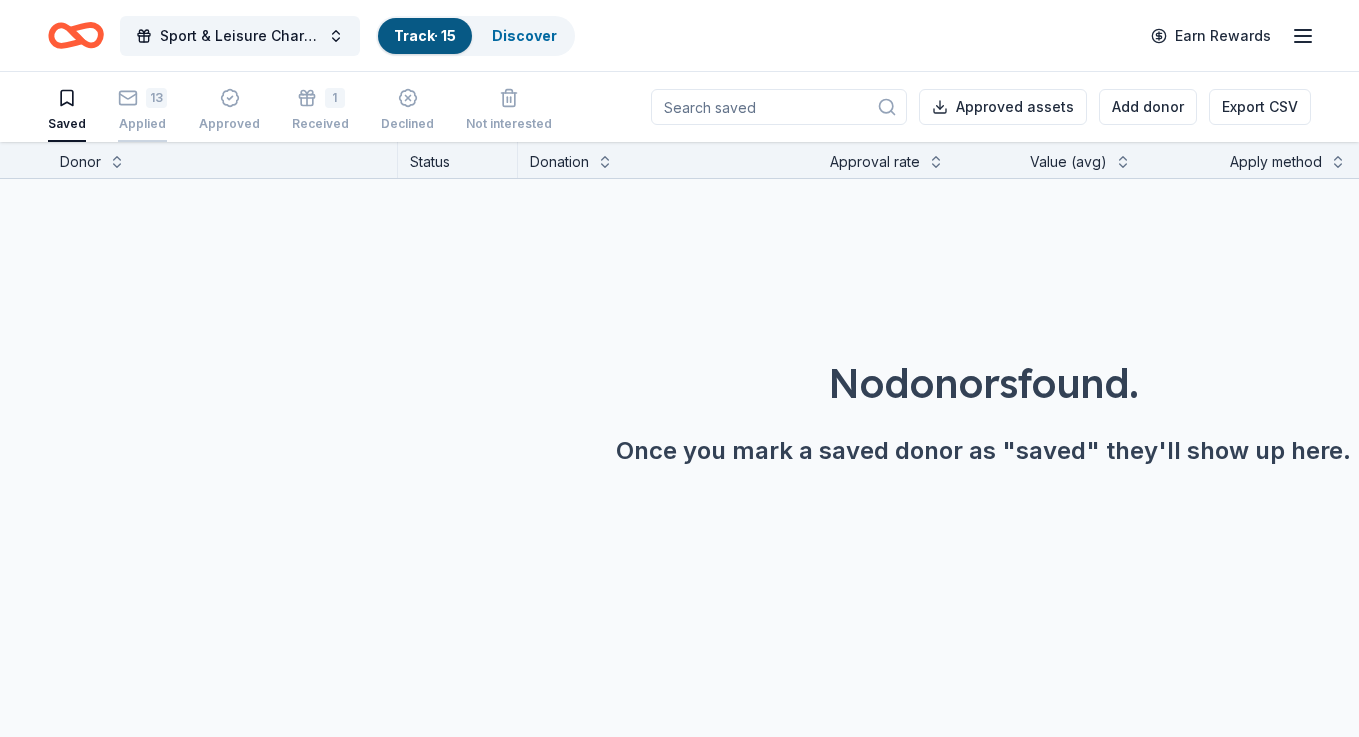 click on "Applied" at bounding box center [142, 124] 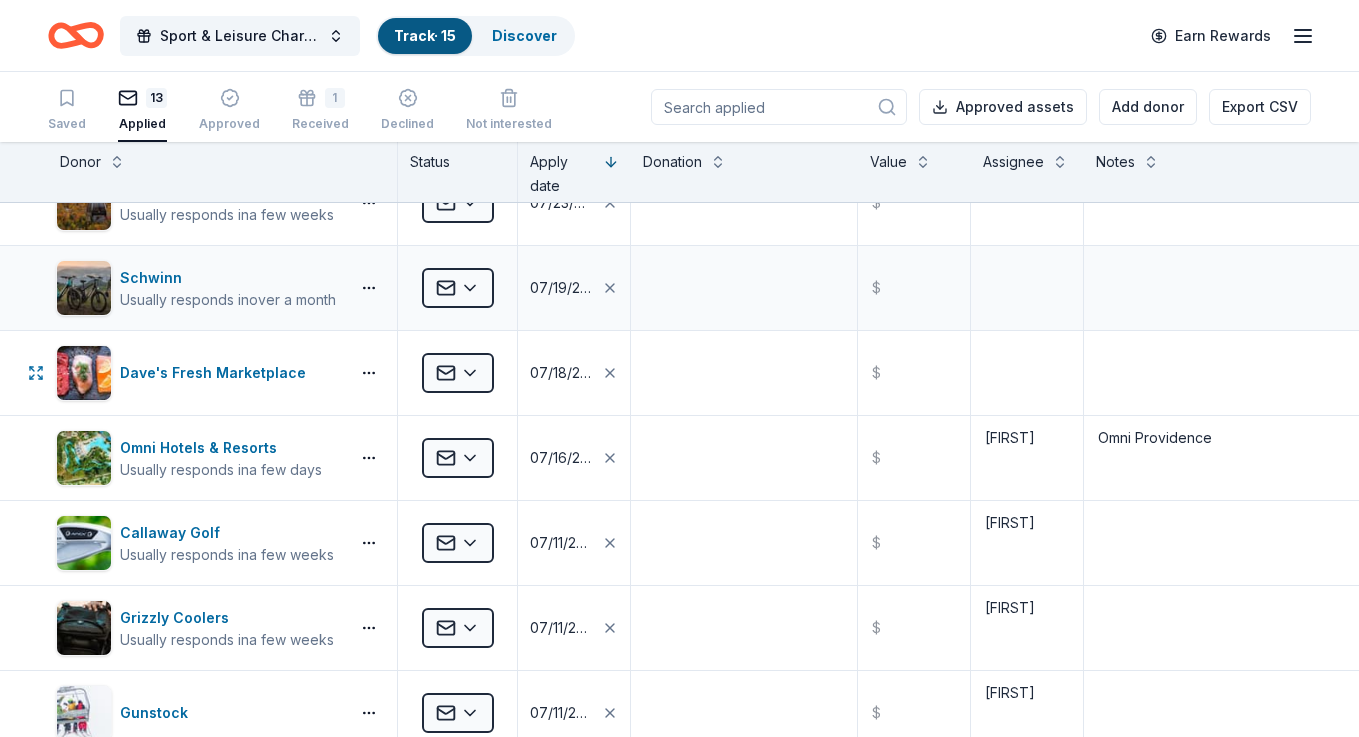 scroll, scrollTop: 134, scrollLeft: 0, axis: vertical 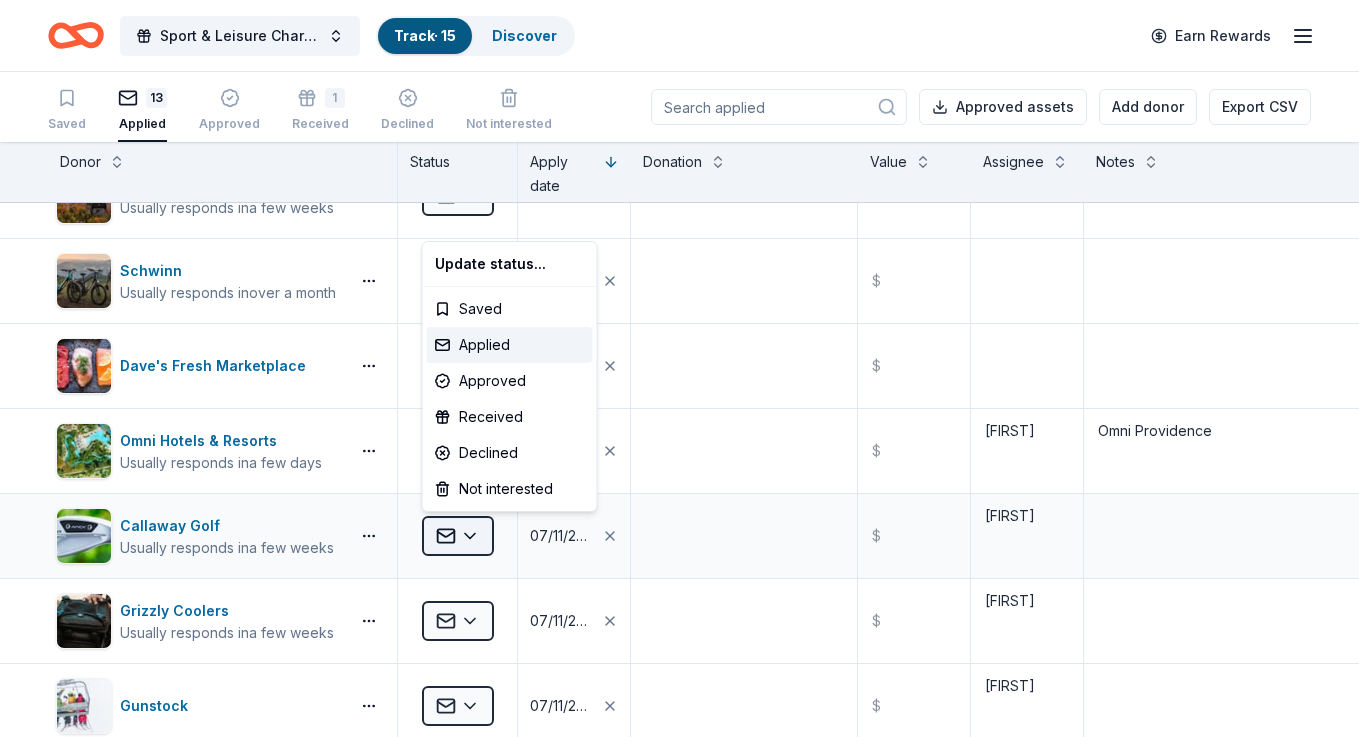 click on "Sport & Leisure Charity Golf Tournament Track  · 15 Discover Earn Rewards Saved 13 Applied Approved 1 Received Declined Not interested  Approved assets Add donor Export CSV Donor Status Apply date Donation Value Assignee Notes Adidas Usually responds in  over a month Applied 07/25/2025 $ Loon Mountain Resort Usually responds in  a few weeks Applied 07/23/2025 $ Schwinn Usually responds in  over a month Applied 07/19/2025 $ Dave's Fresh Marketplace Applied 07/18/2025 $ Omni Hotels & Resorts Usually responds in  a few days Applied 07/16/2025 $ Jenn Omni Providence Callaway Golf Usually responds in  a few weeks Applied 07/11/2025 $ Jenn Grizzly Coolers Usually responds in  a few weeks Applied 07/11/2025 $ Jenn Gunstock Applied 07/11/2025 $ Jenn Blackstone Products Usually responds in  a few weeks Applied 07/10/2025 $ Jenn Mongoose Usually responds in  over a month Applied 07/10/2025 $ Jenn Providence Diamond Applied 07/10/2025 $ Jenn Connecticut Sun Applied 07/09/2025 $ Jenn Proclamation Ale Company Applied $" at bounding box center [679, 368] 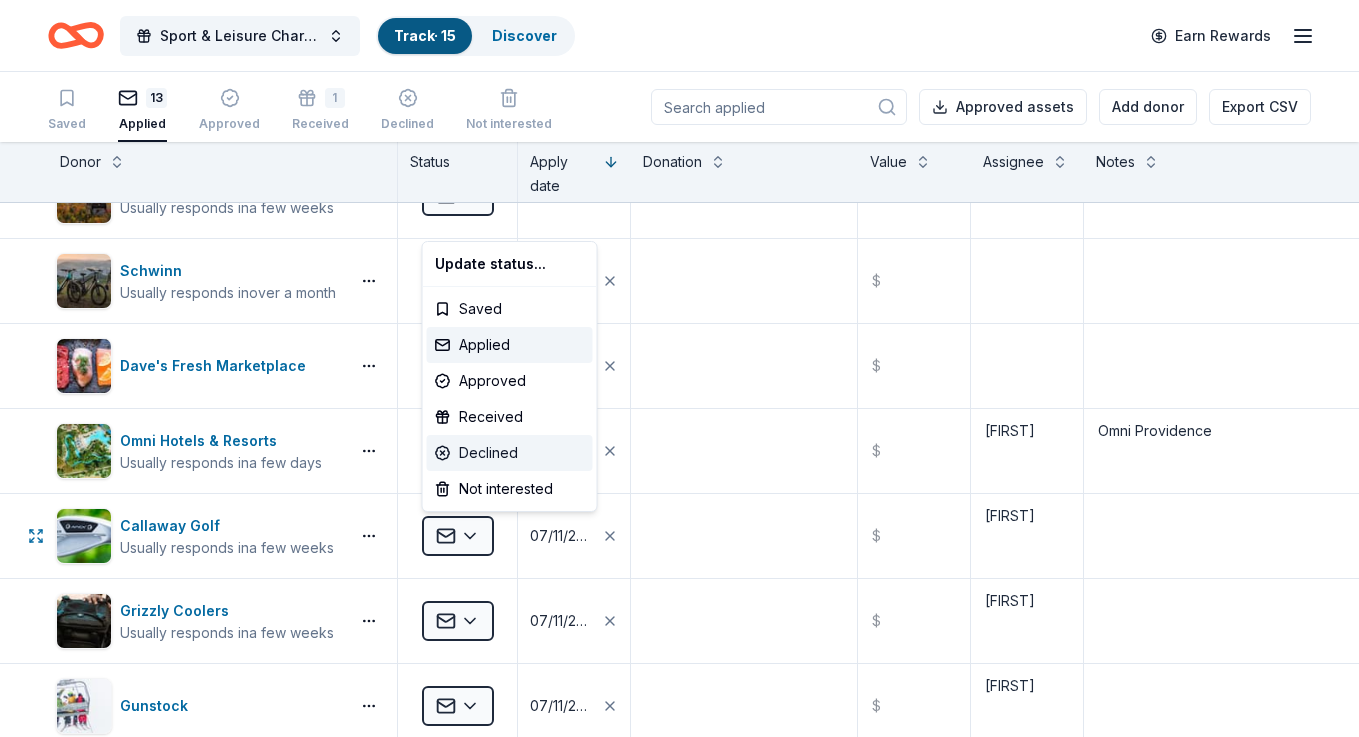 click on "Declined" at bounding box center (510, 453) 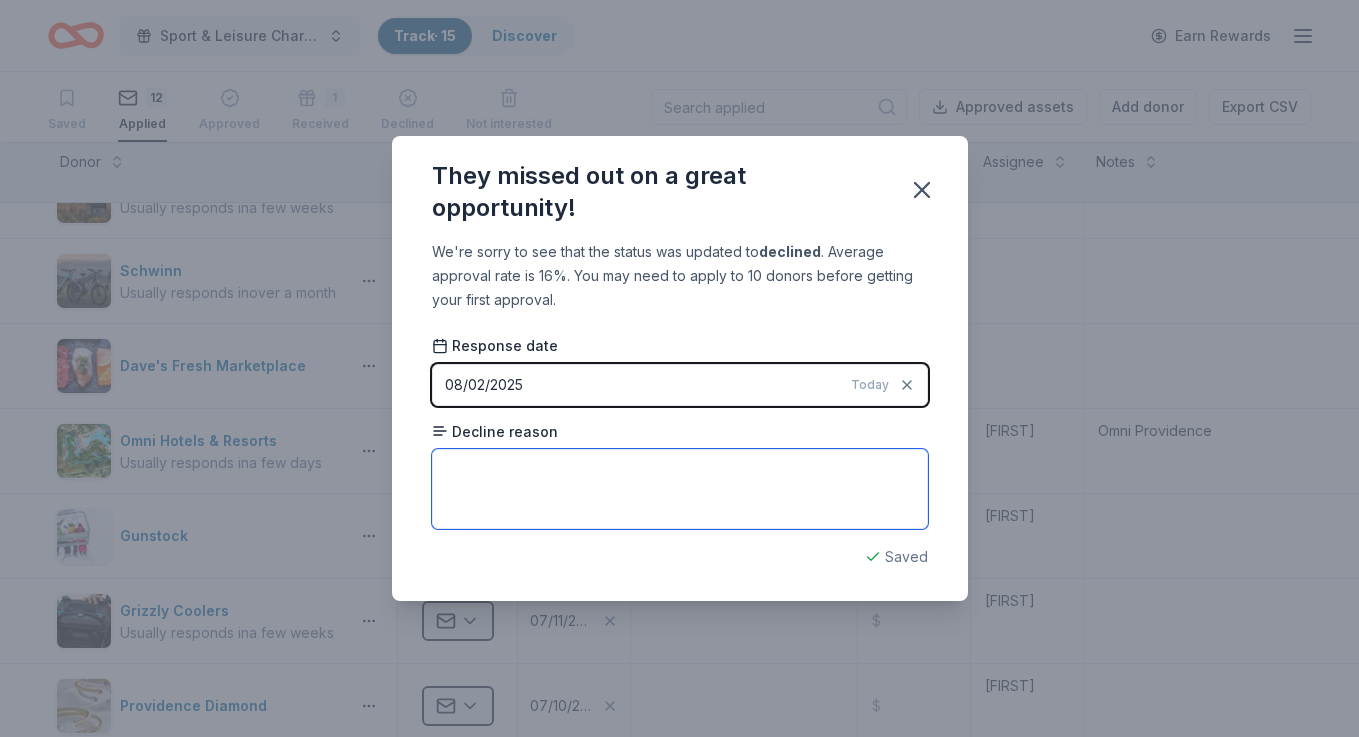 click at bounding box center (680, 489) 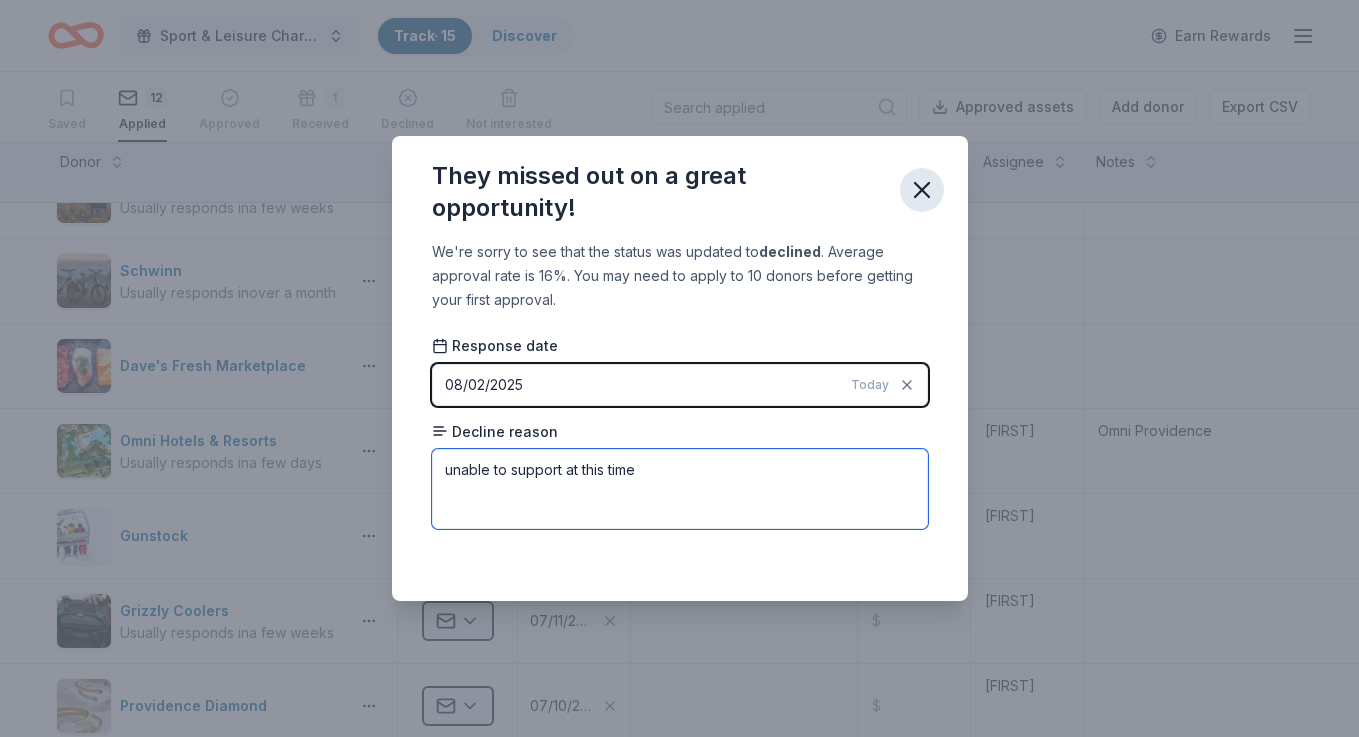type on "unable to support at this time" 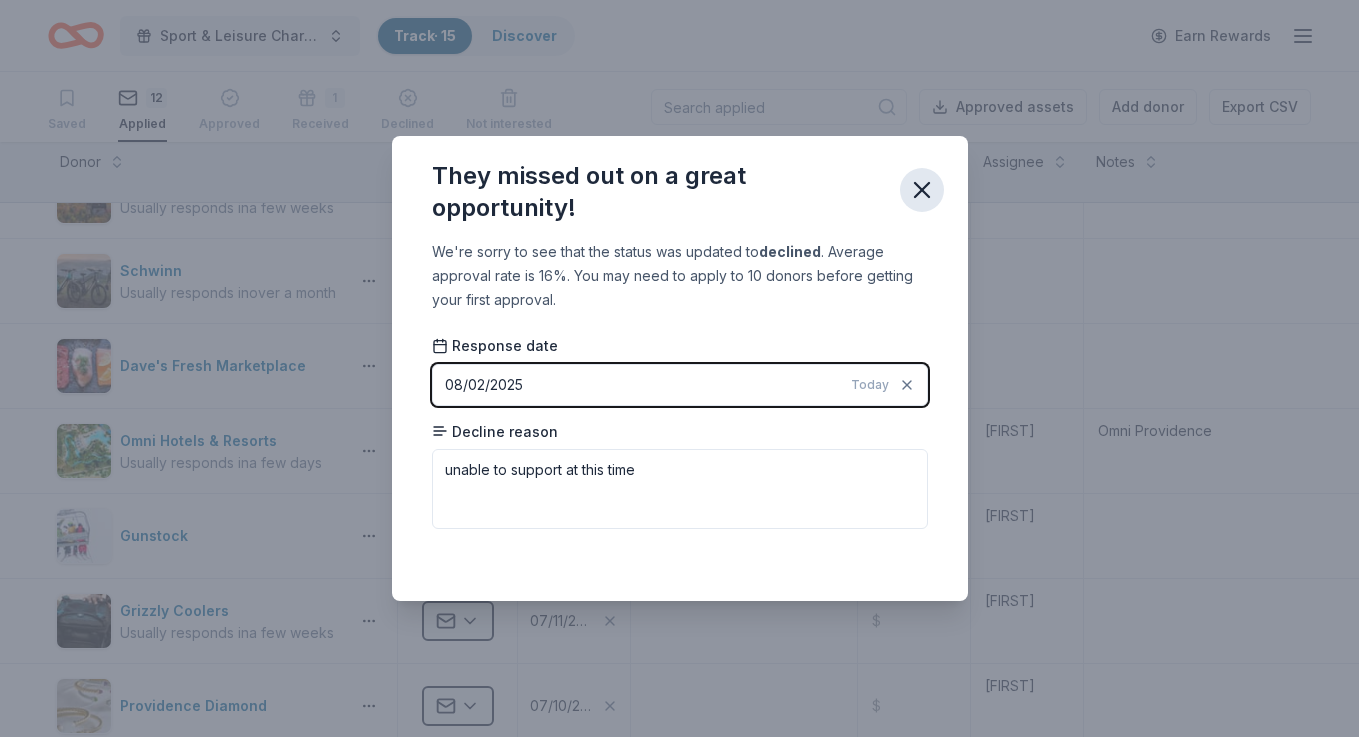 click 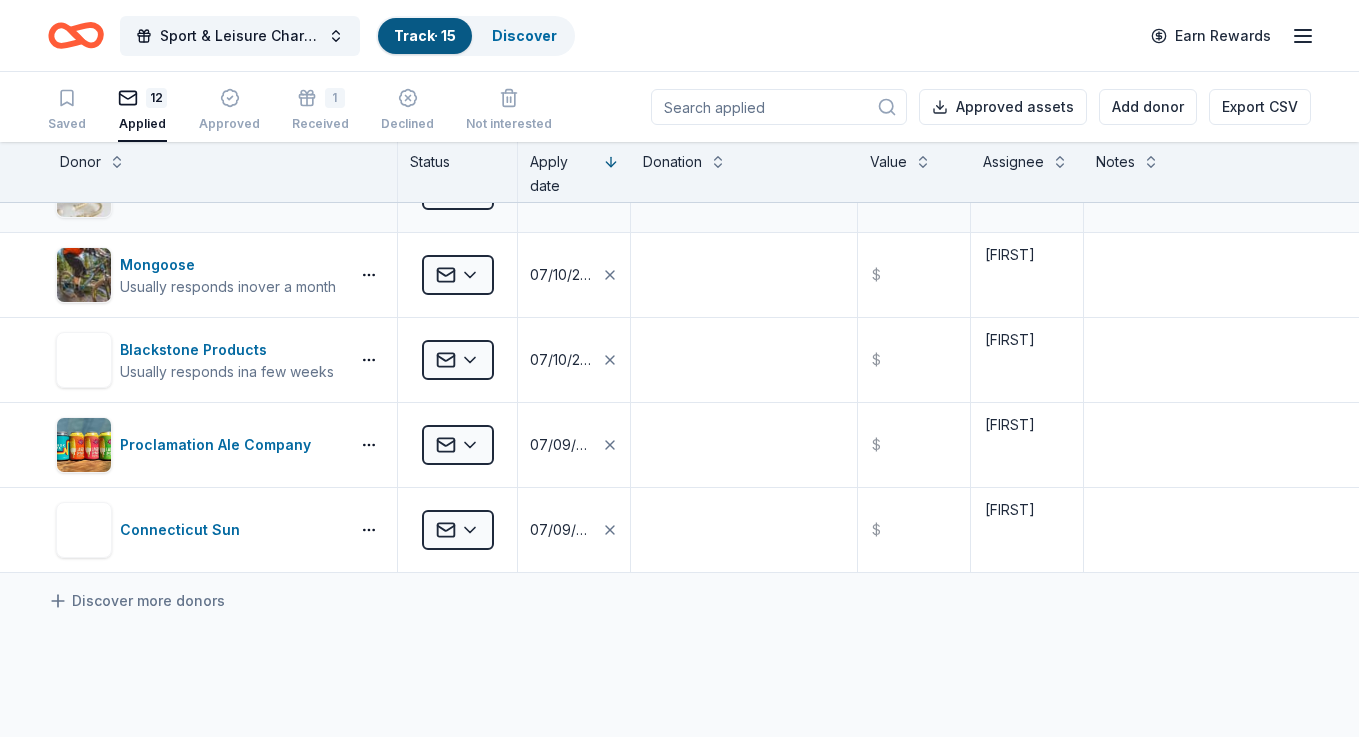 scroll, scrollTop: 738, scrollLeft: 0, axis: vertical 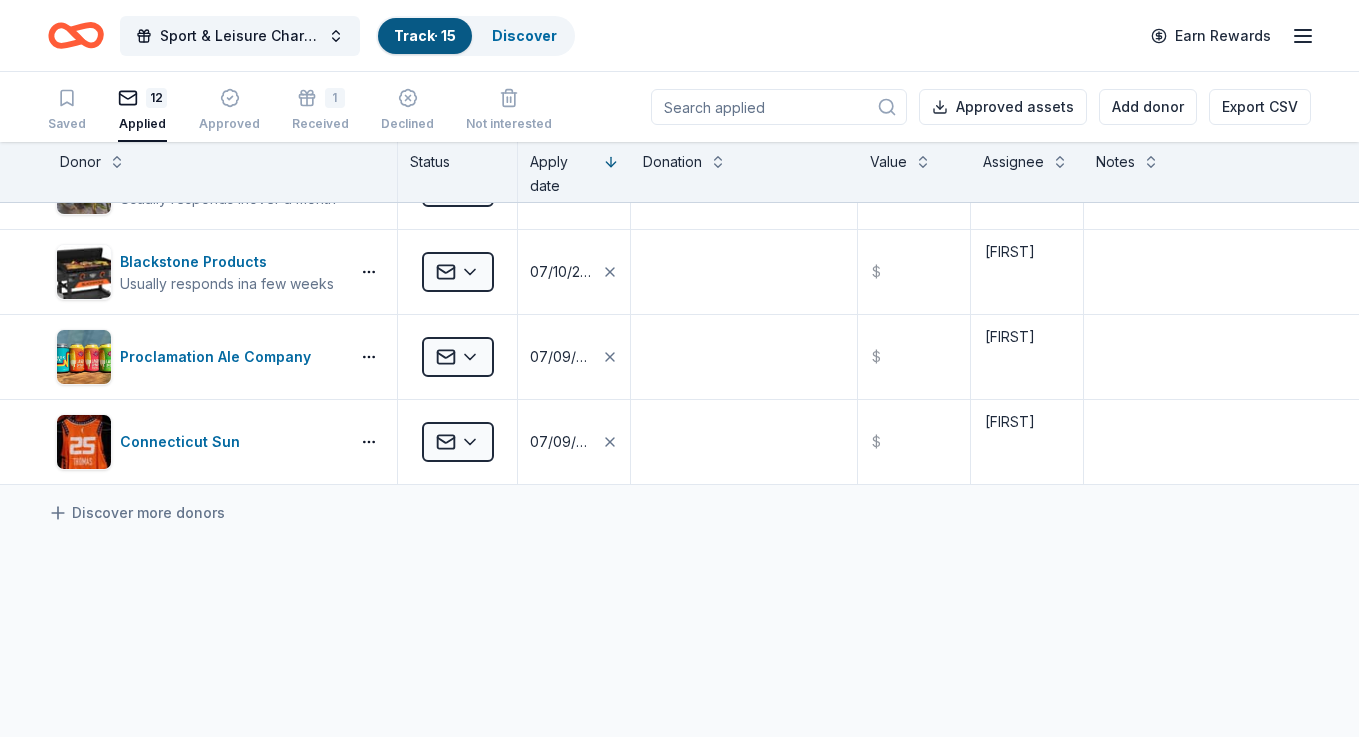 click 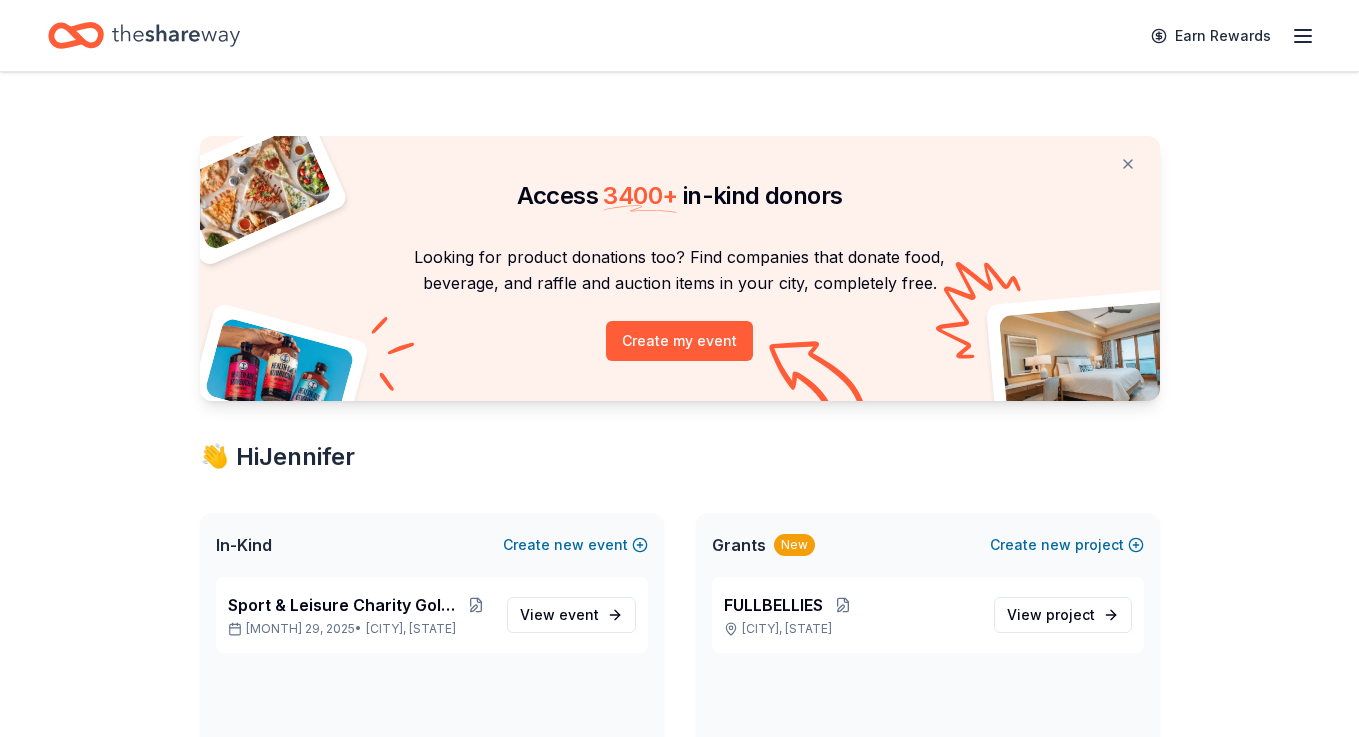 click 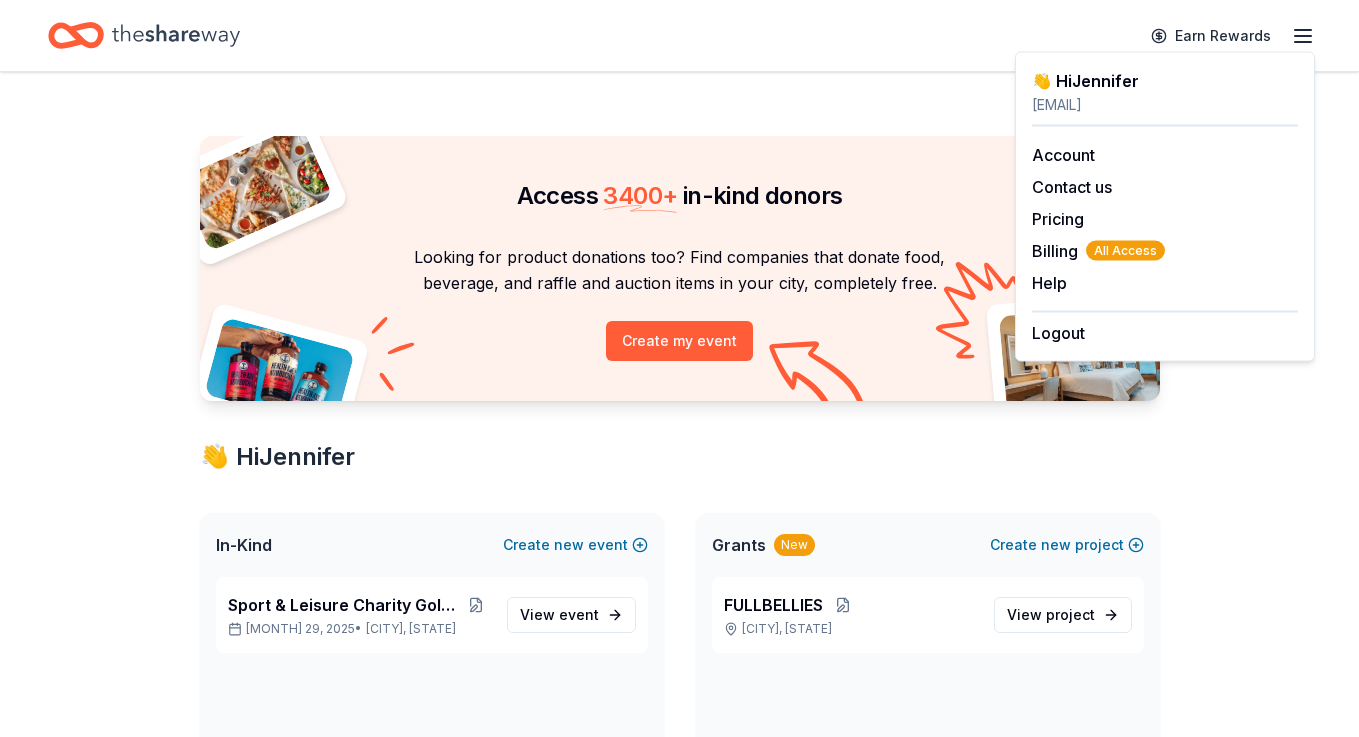 click on "Access   3400 +   in-kind donors Looking for product donations too? Find companies that donate food, beverage, and raffle and auction items in your city, completely free. Create my event 👋 Hi  Jennifer In-Kind Create  new  event   Sport & Leisure Charity Golf Tournament Sep 29, 2025  •  Middletown, RI View   event   Grants New Create  new  project   FULLBELLIES Smithfield, RI View   project   In-Kind donors viewed On the All Access plan, you get unlimited in-kind profile views each month. You have not yet viewed any  in-kind  profiles this month. Grants viewed On the All Access plan, you get unlimited grant profile views each month. You have not yet viewed any  grant  profiles this month." at bounding box center (680, 768) 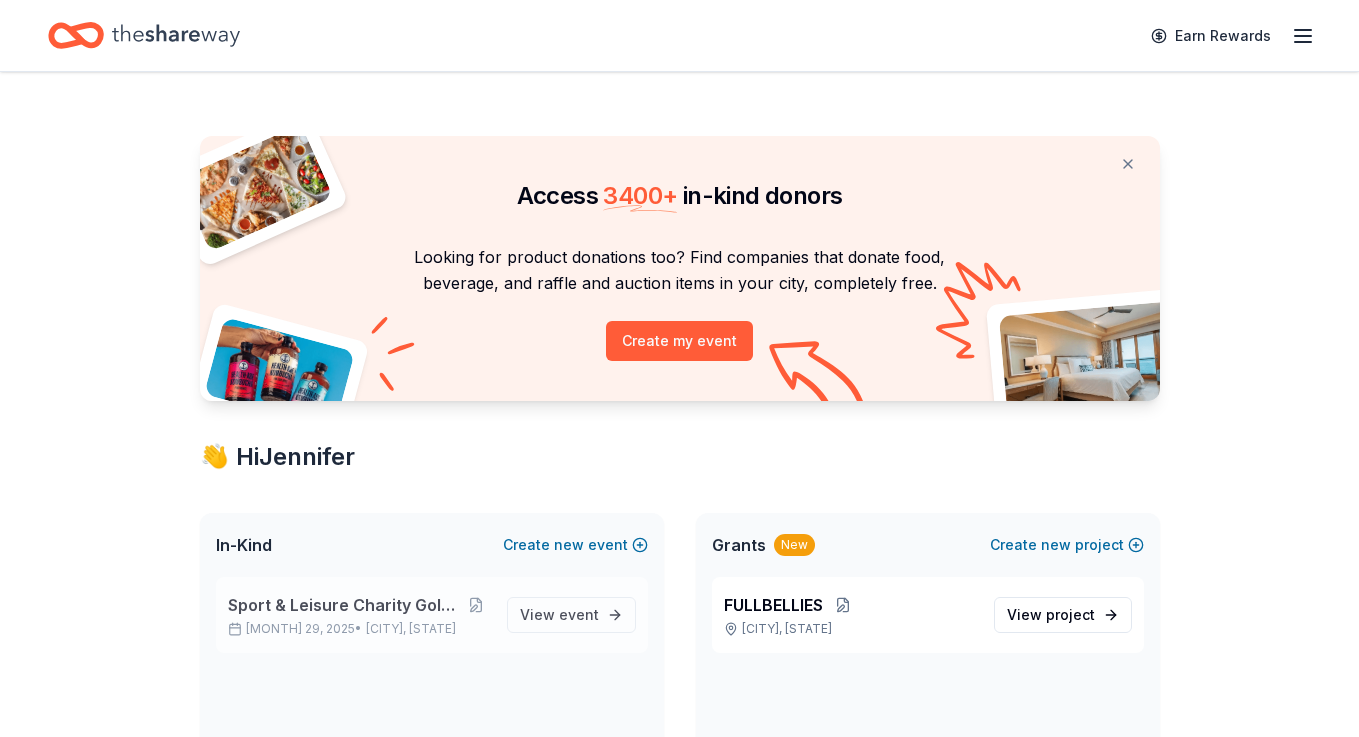 click on "Sport & Leisure Charity Golf Tournament Sep 29, 2025  •  Middletown, RI" at bounding box center [359, 615] 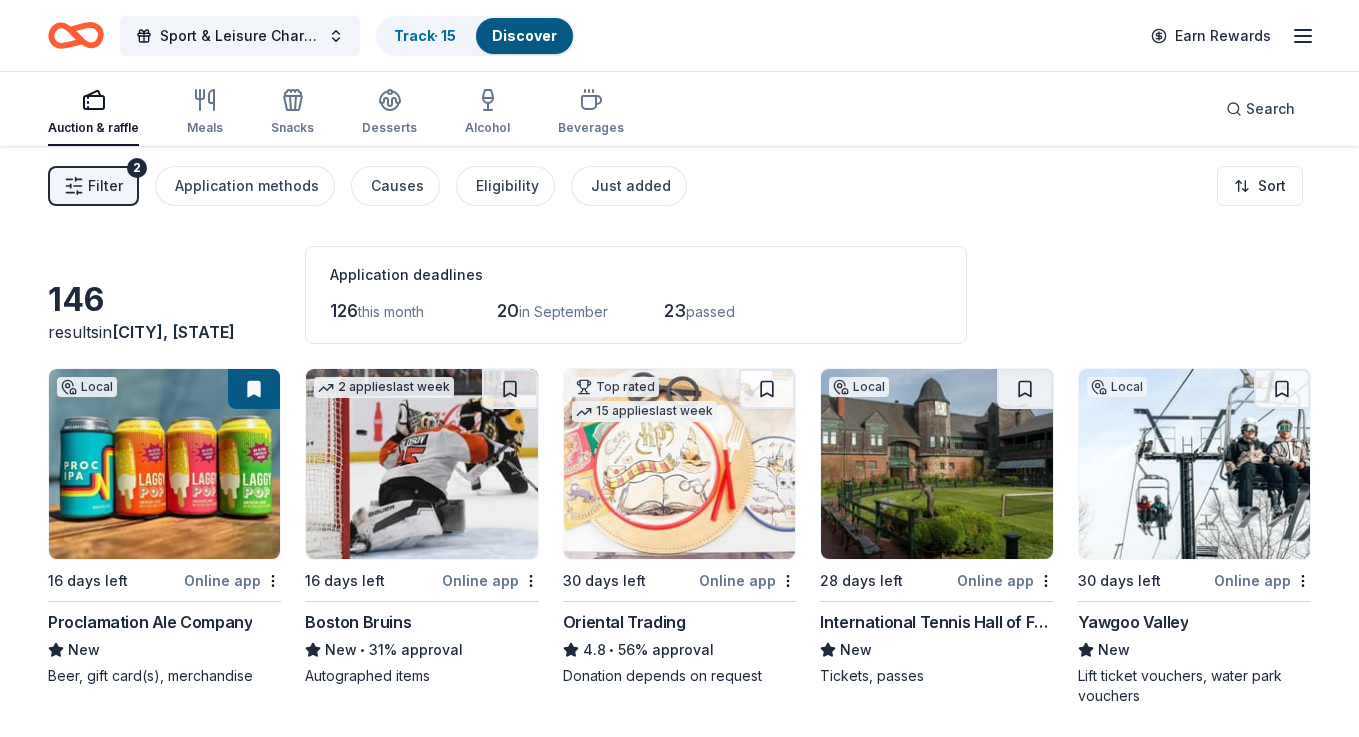 click 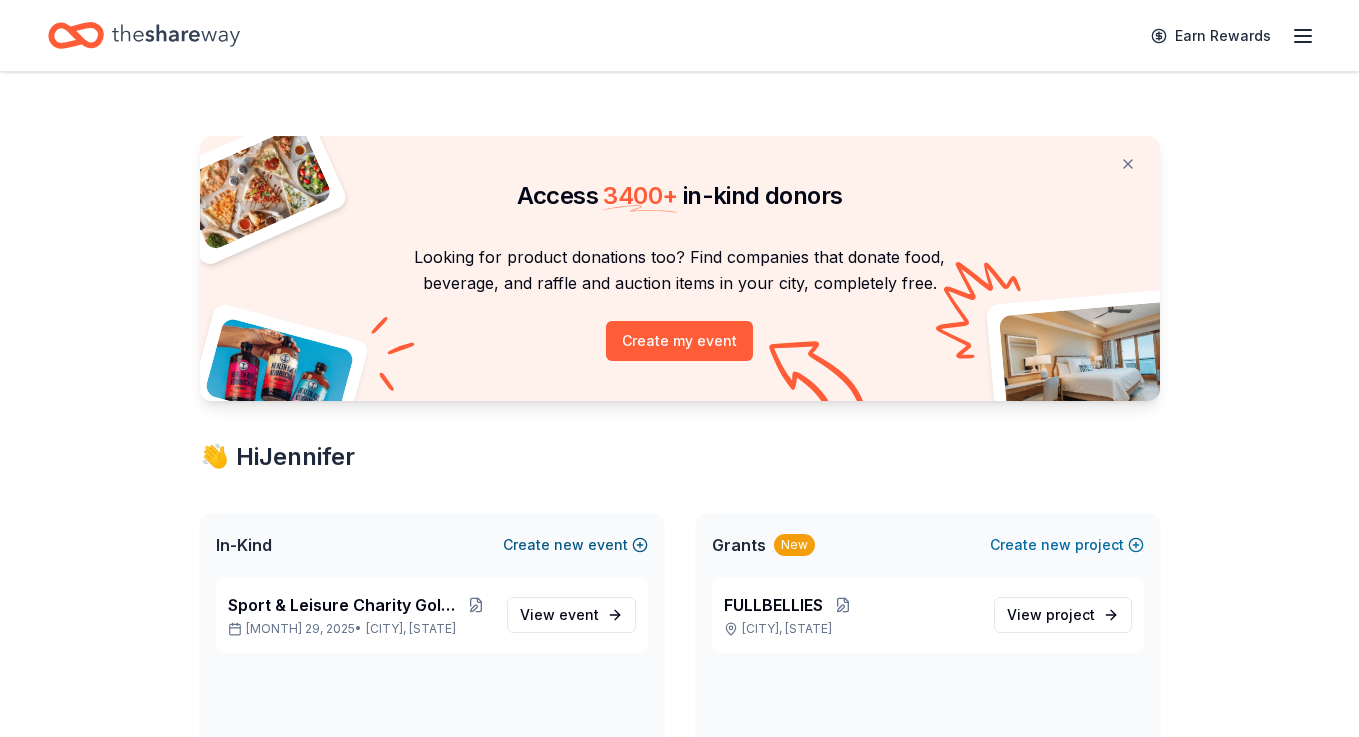 click on "Create  new  event" at bounding box center (575, 545) 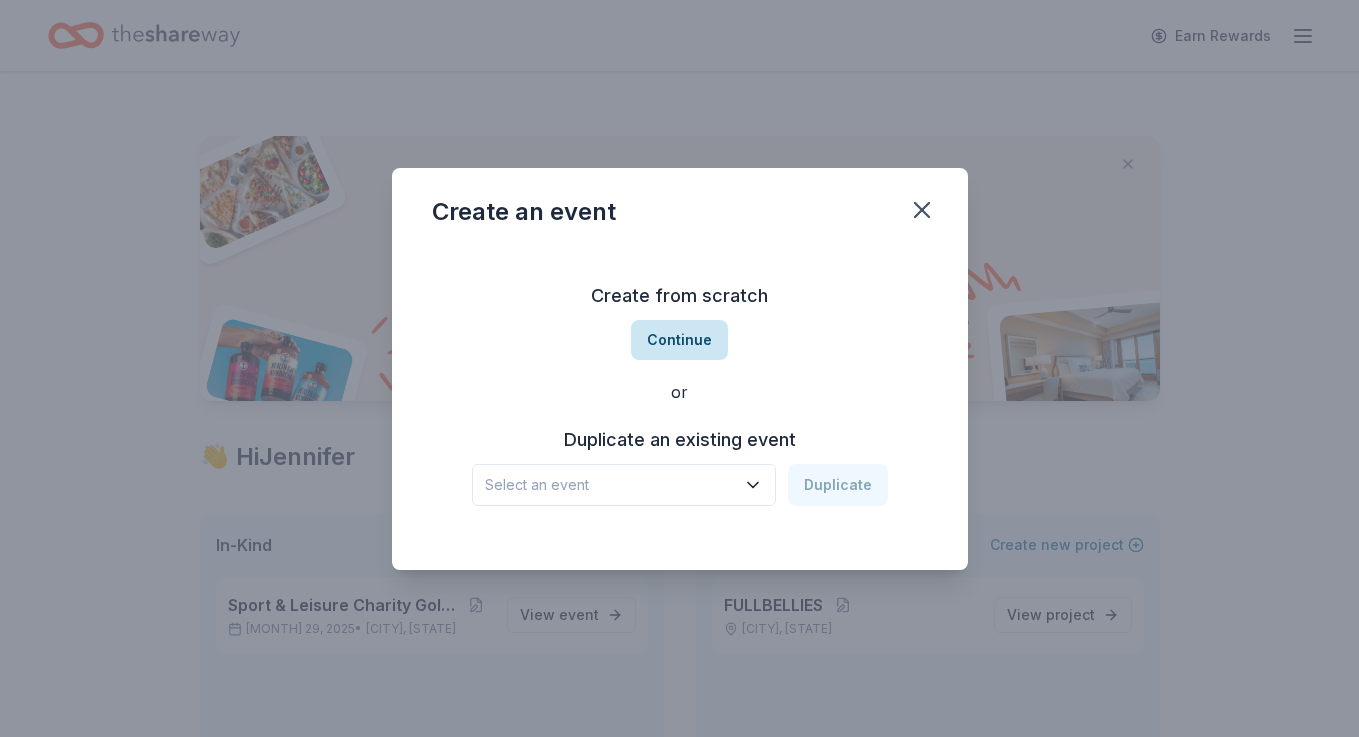 click on "Continue" at bounding box center (679, 340) 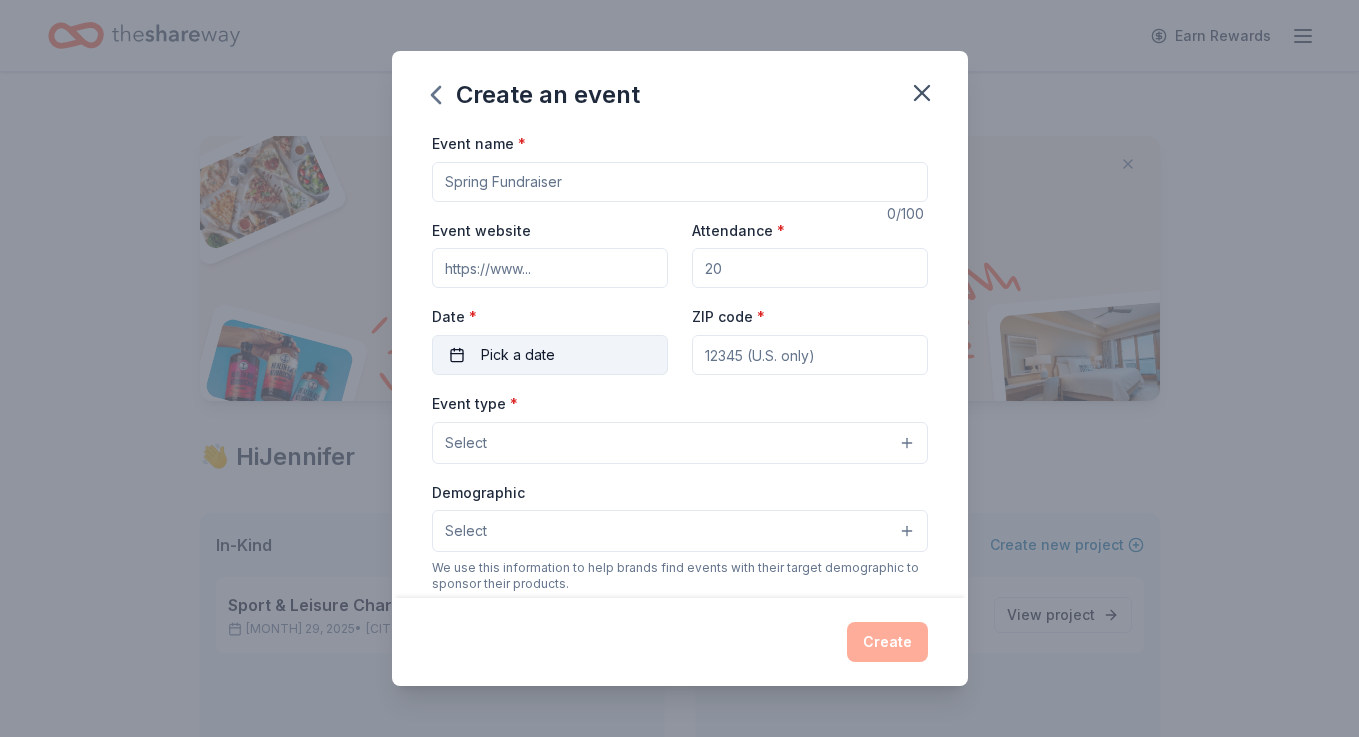 click on "Pick a date" at bounding box center (550, 355) 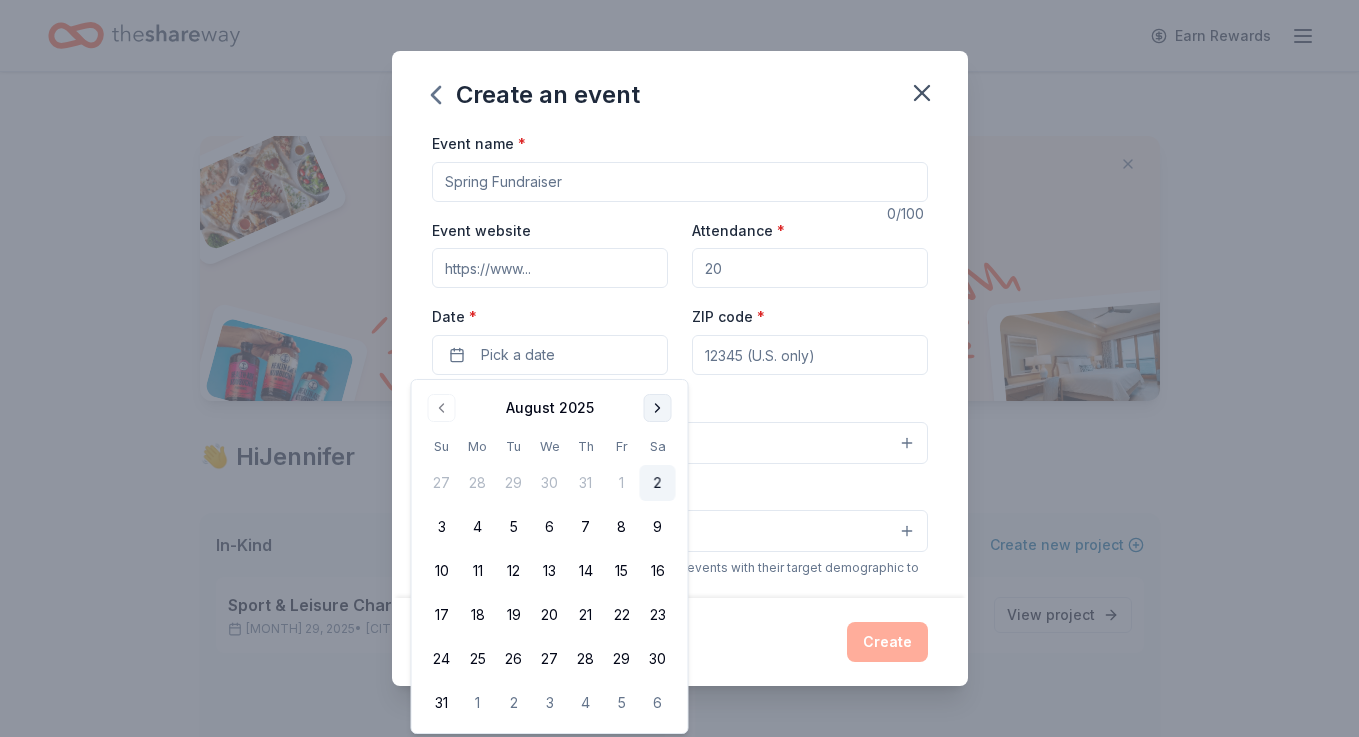 click at bounding box center (658, 408) 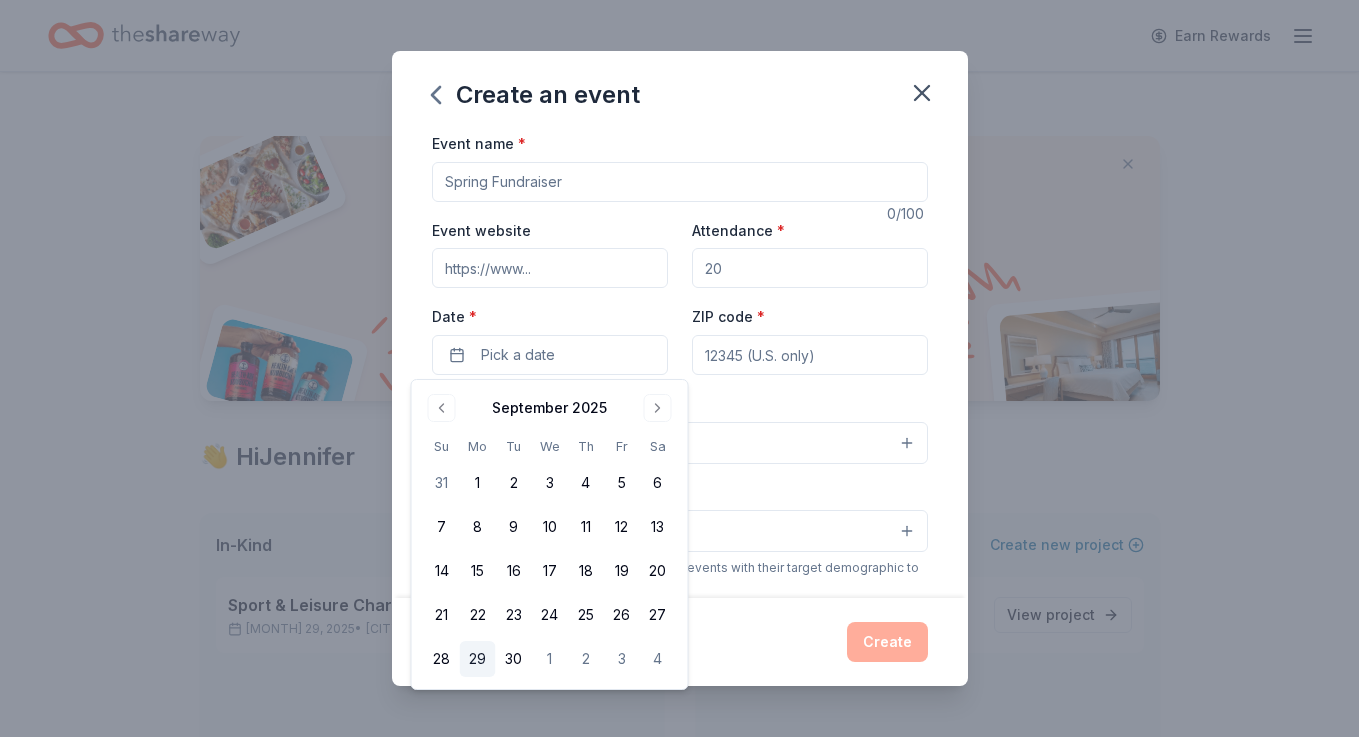click on "29" at bounding box center (478, 659) 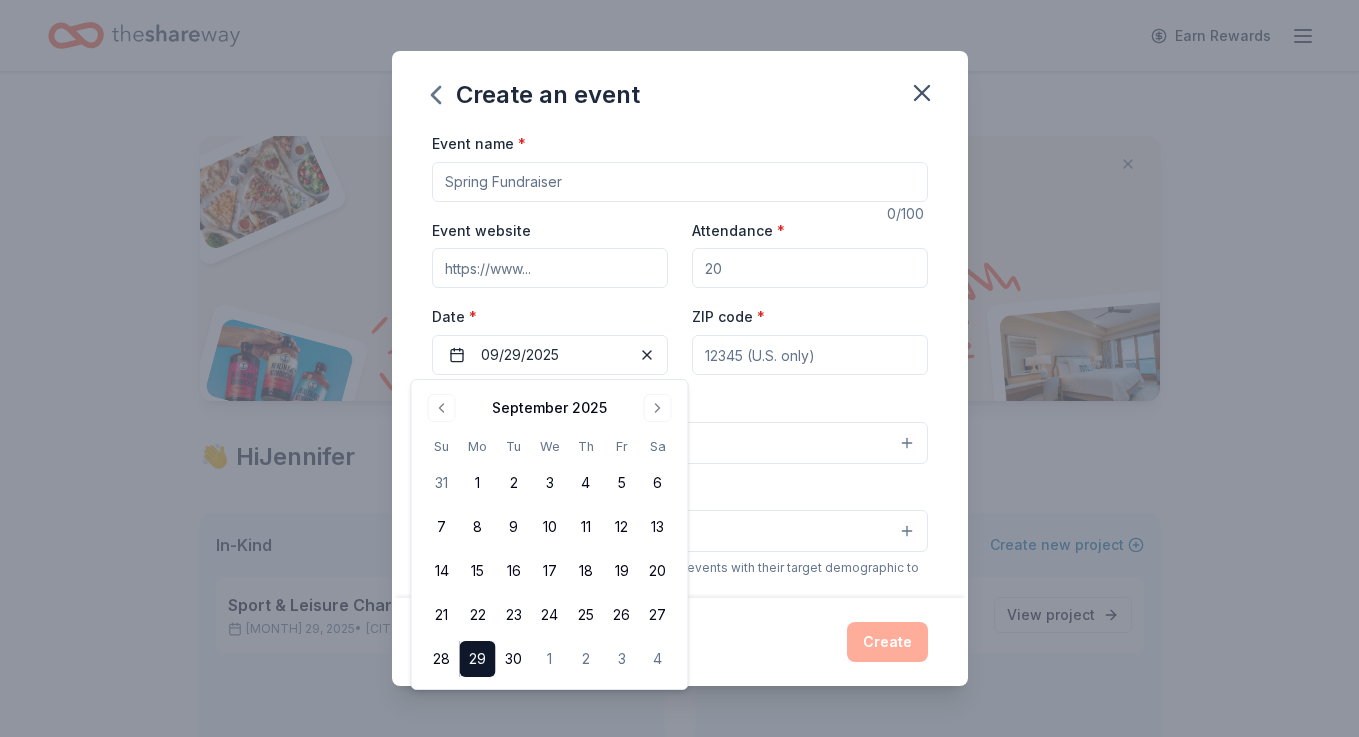 click on "ZIP code *" at bounding box center [810, 355] 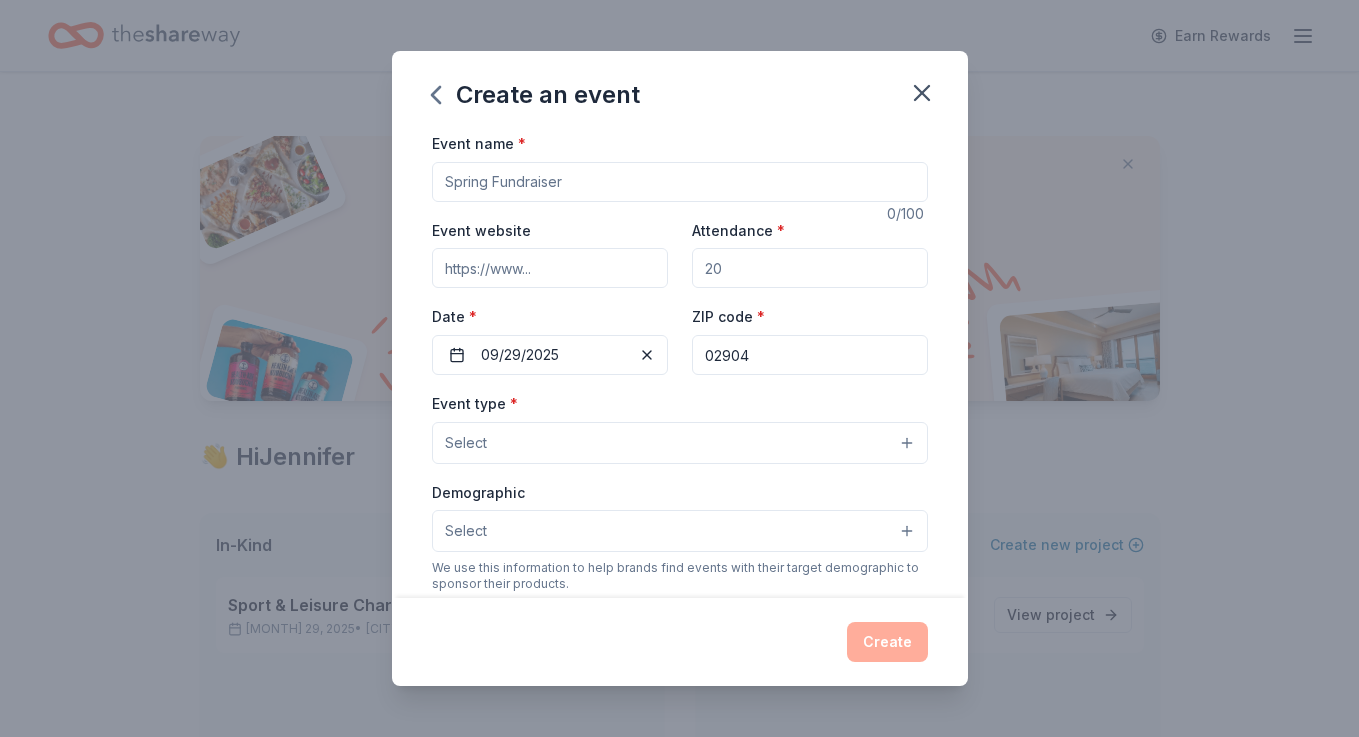 type on "02904" 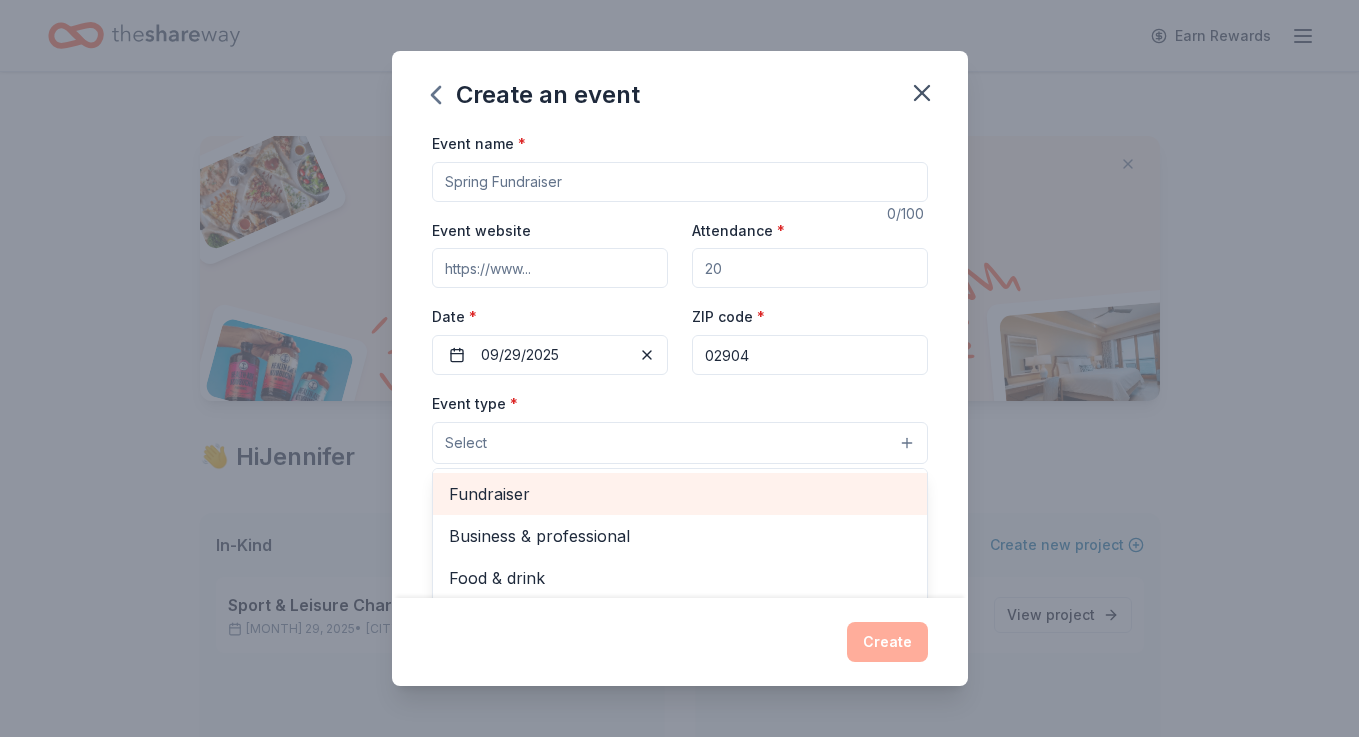 click on "Fundraiser" at bounding box center [680, 494] 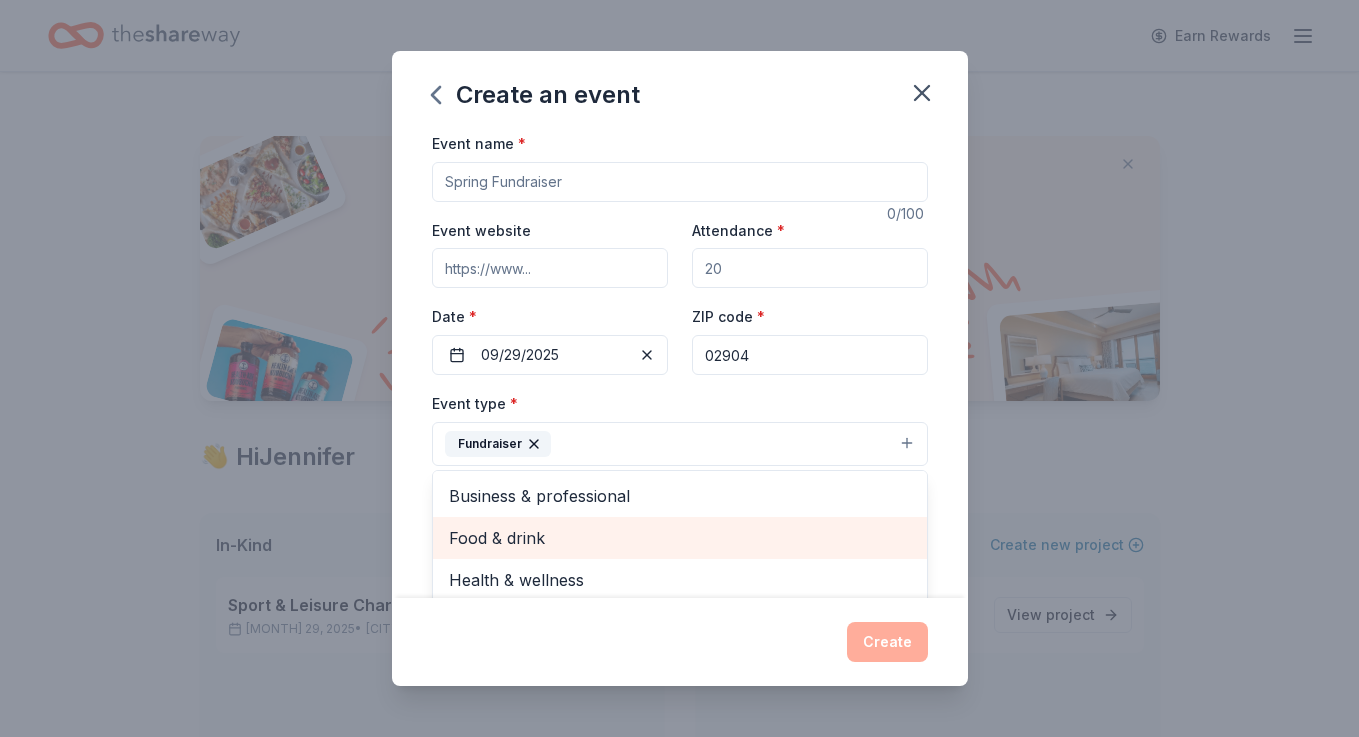 scroll, scrollTop: 24, scrollLeft: 0, axis: vertical 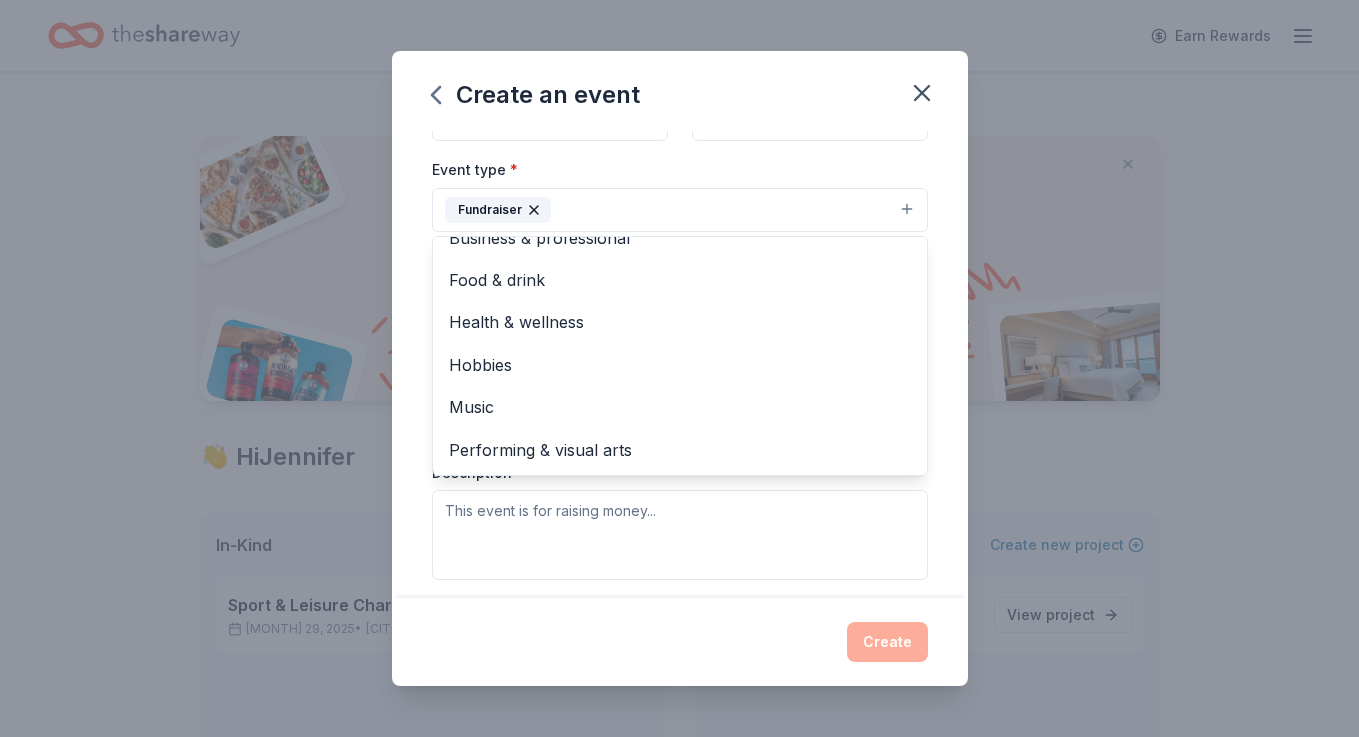 click on "Event type * Fundraiser Business & professional Food & drink Health & wellness Hobbies Music Performing & visual arts Demographic Select We use this information to help brands find events with their target demographic to sponsor their products. Mailing address Apt/unit Description" at bounding box center [680, 368] 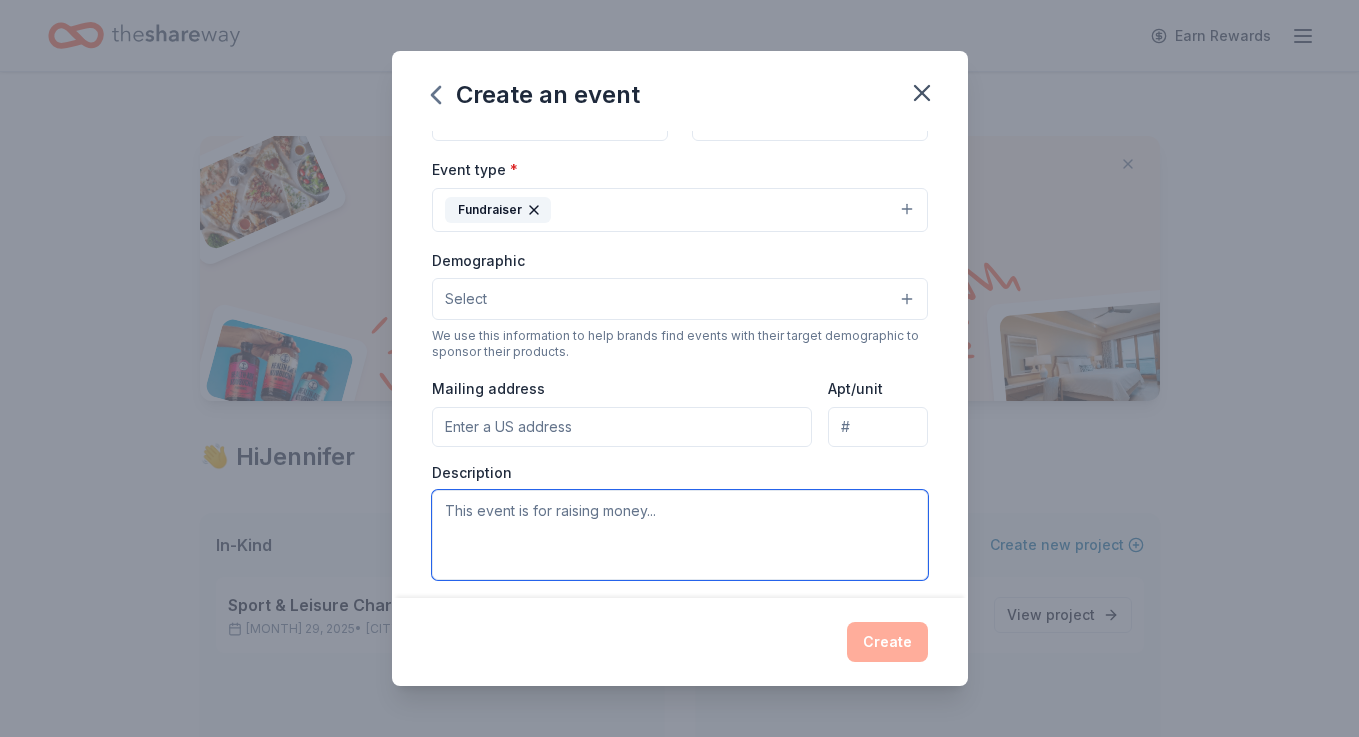 click at bounding box center [680, 535] 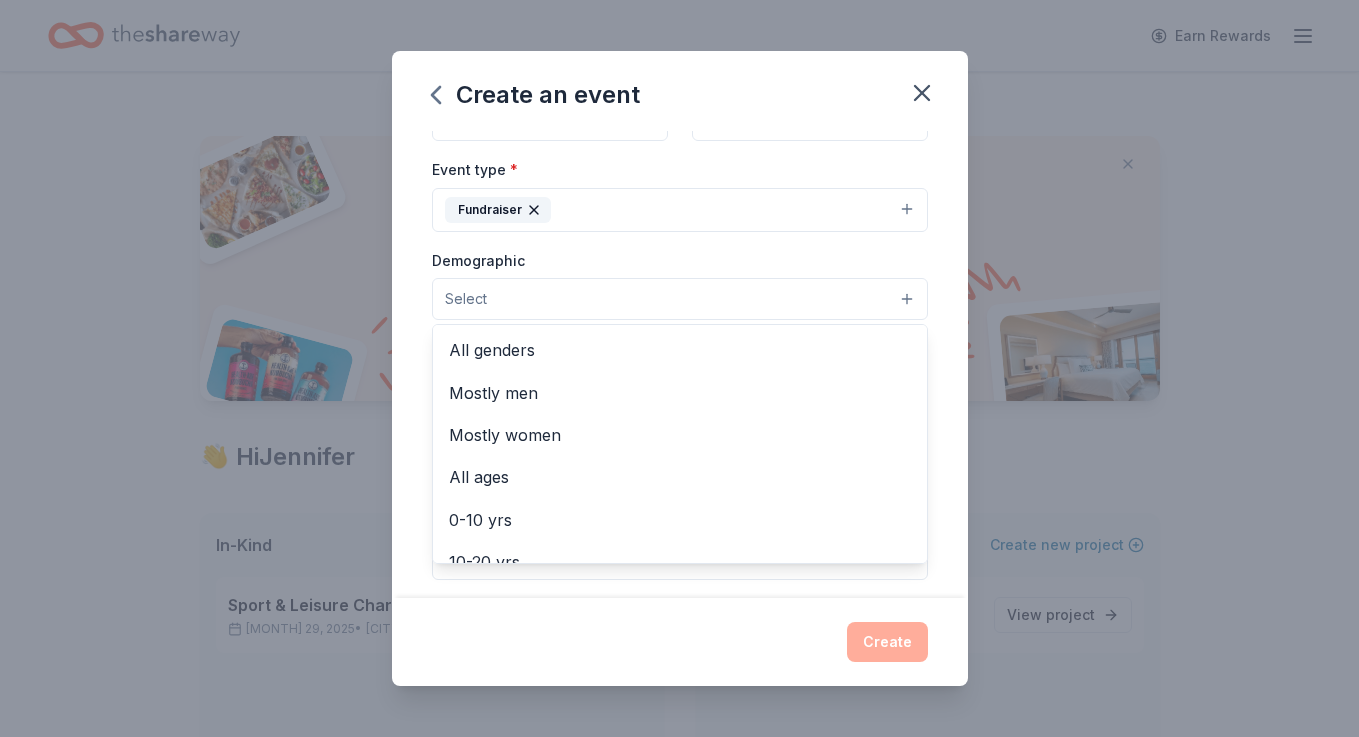 click on "Select" at bounding box center (680, 299) 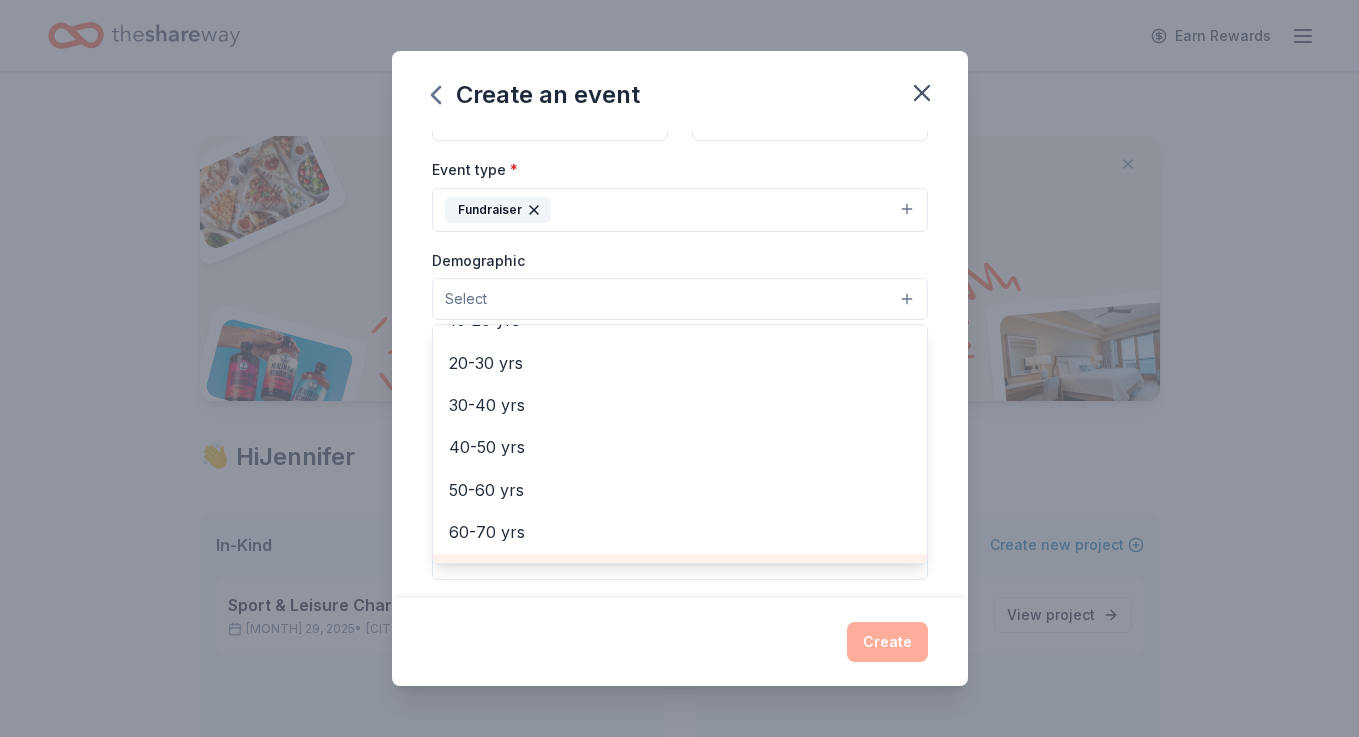 scroll, scrollTop: 241, scrollLeft: 0, axis: vertical 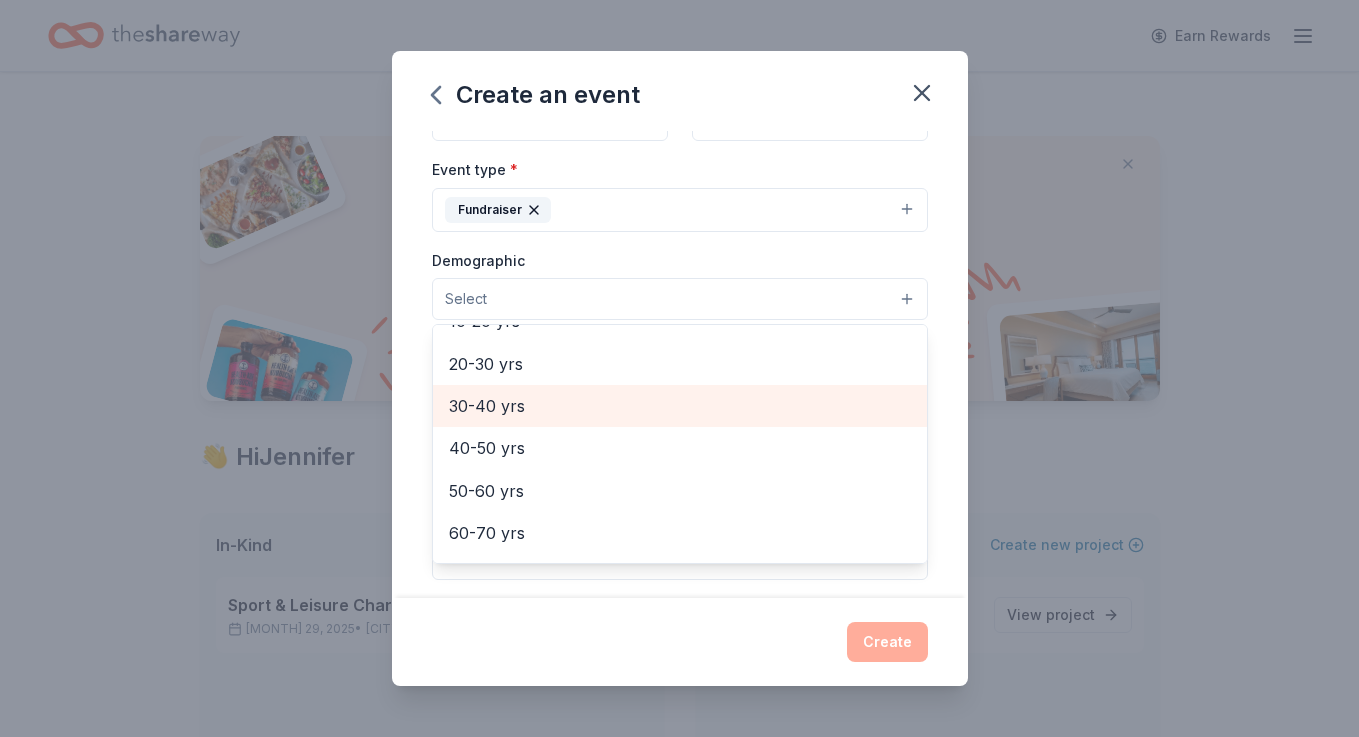 click on "30-40 yrs" at bounding box center (680, 406) 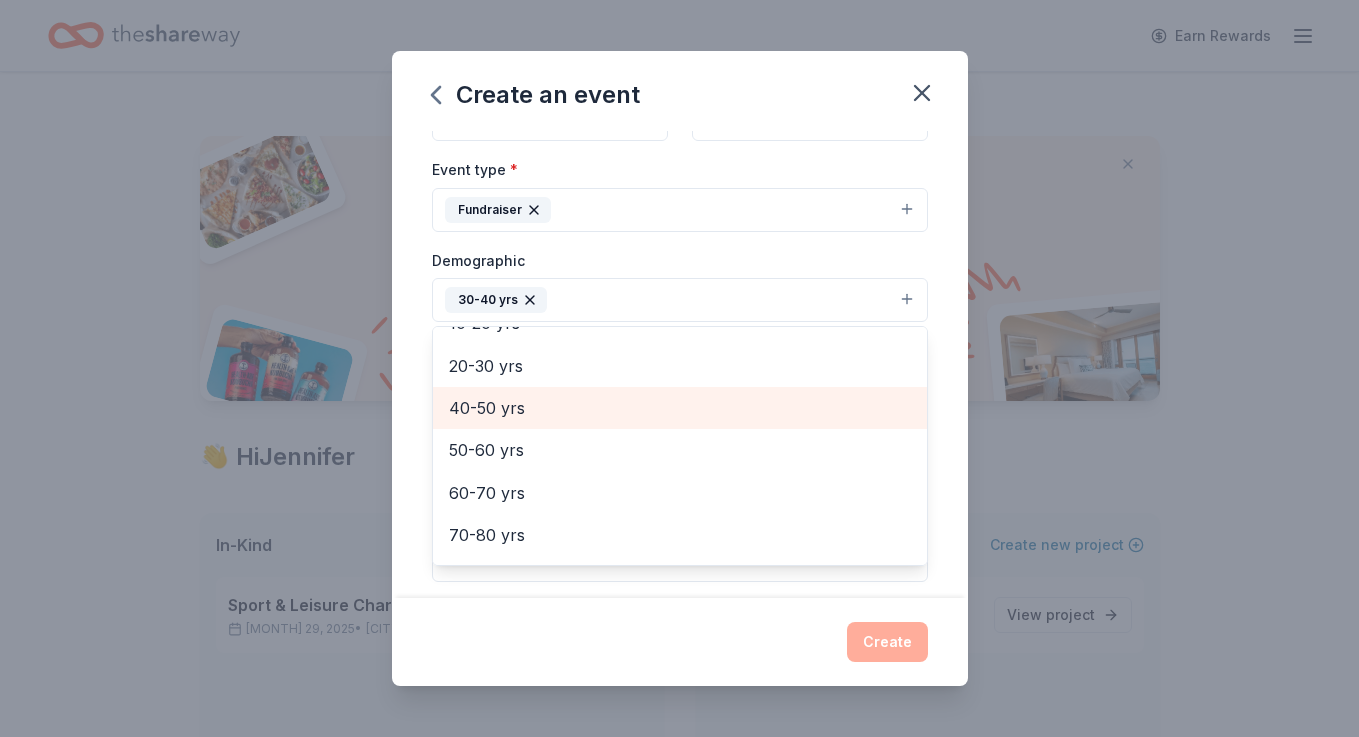 click on "40-50 yrs" at bounding box center [680, 408] 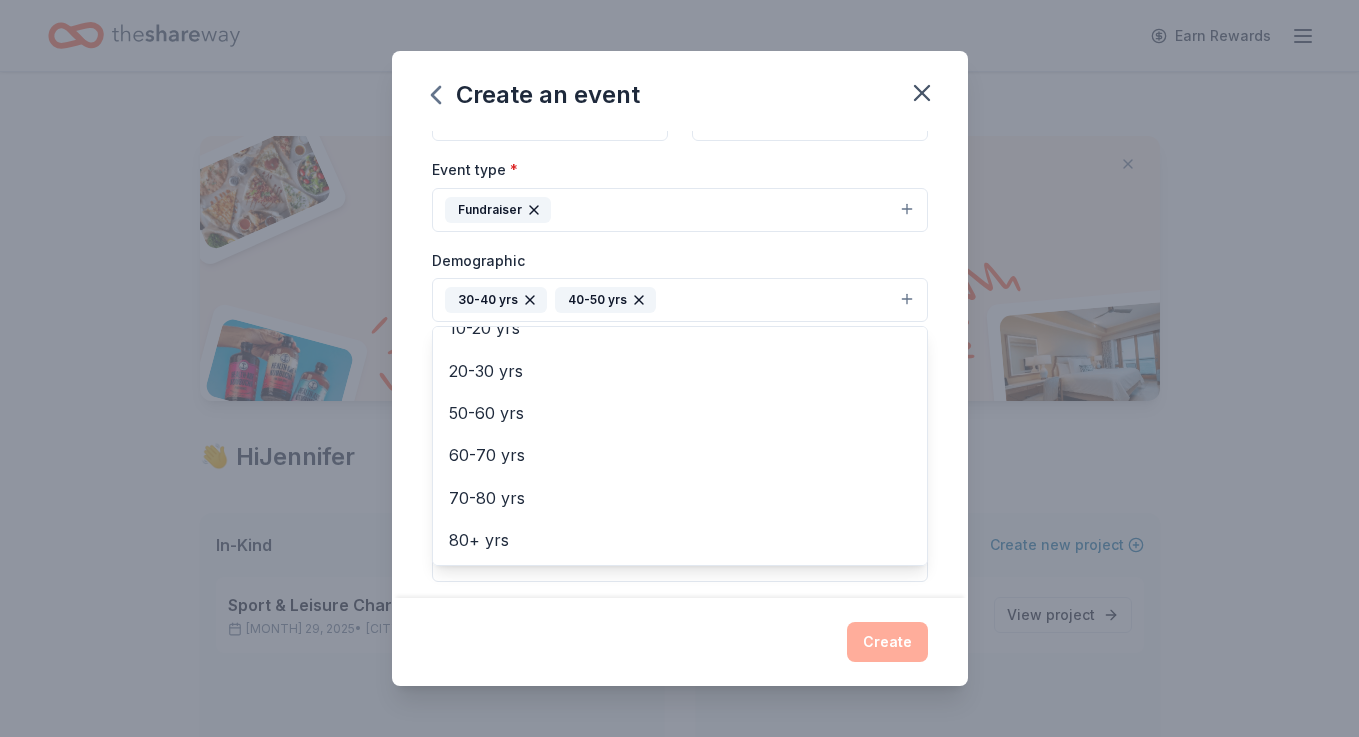 click on "Create an event Event name * 0 /100 Event website Attendance * Date * 09/29/2025 ZIP code * 02904 Event type * Fundraiser Demographic 30-40 yrs 40-50 yrs All genders Mostly men Mostly women All ages 0-10 yrs 10-20 yrs 20-30 yrs 50-60 yrs 60-70 yrs 70-80 yrs 80+ yrs We use this information to help brands find events with their target demographic to sponsor their products. Mailing address Apt/unit Description What are you looking for? * Auction & raffle Meals Snacks Desserts Alcohol Beverages Send me reminders Email me reminders of donor application deadlines Recurring event Create" at bounding box center (680, 368) 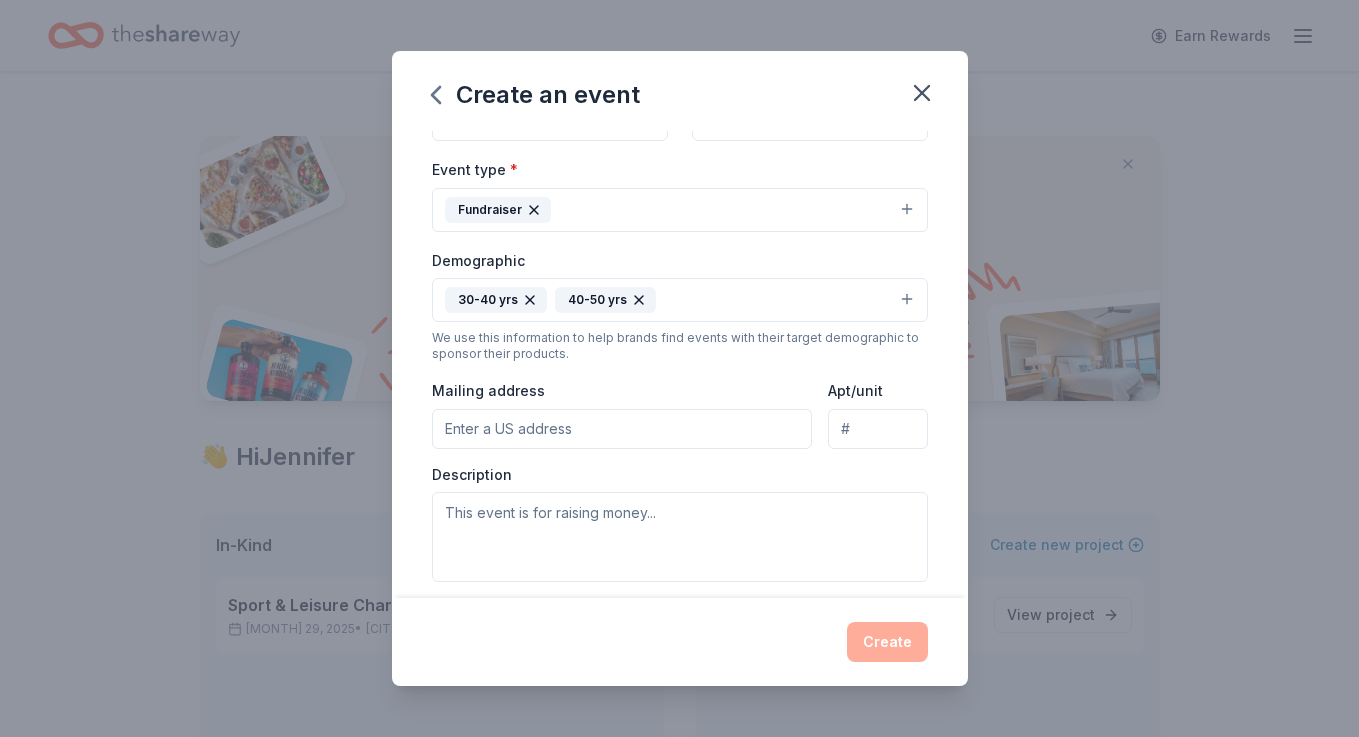 click on "Mailing address" at bounding box center [622, 429] 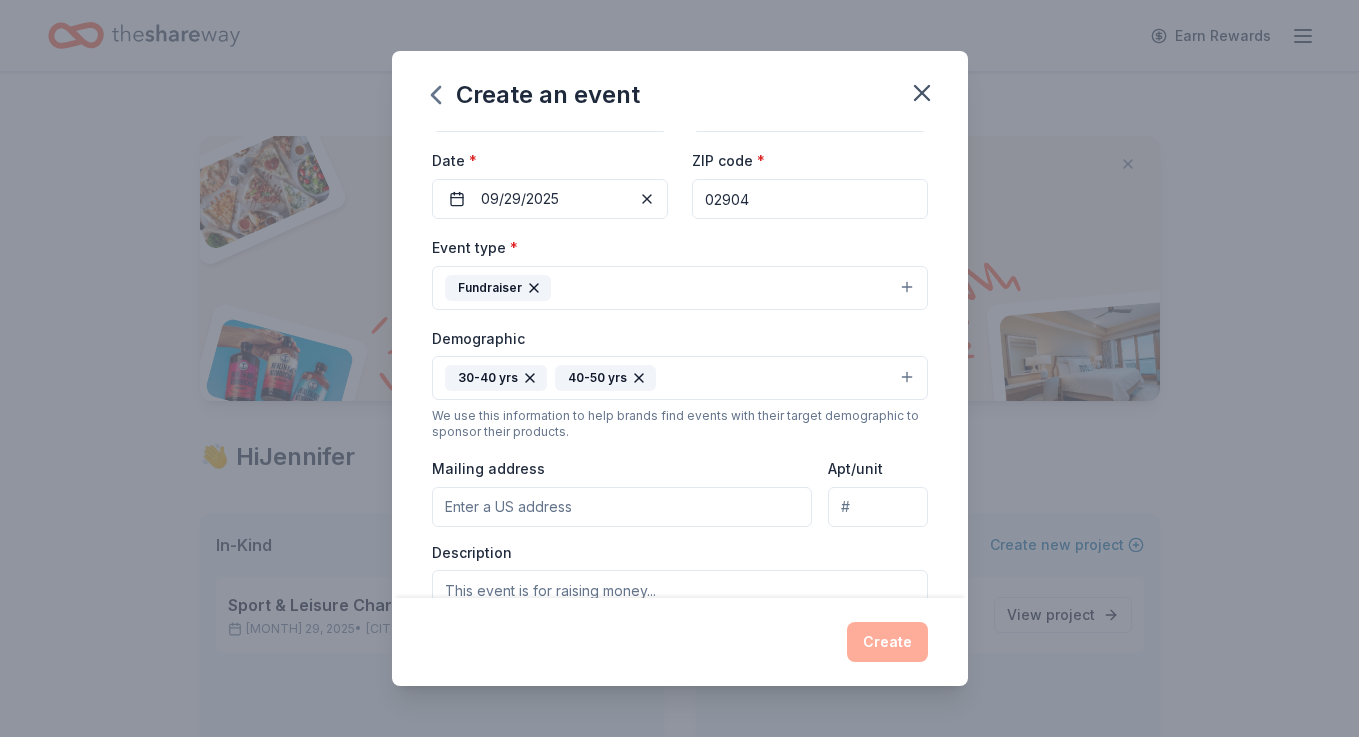 scroll, scrollTop: 0, scrollLeft: 0, axis: both 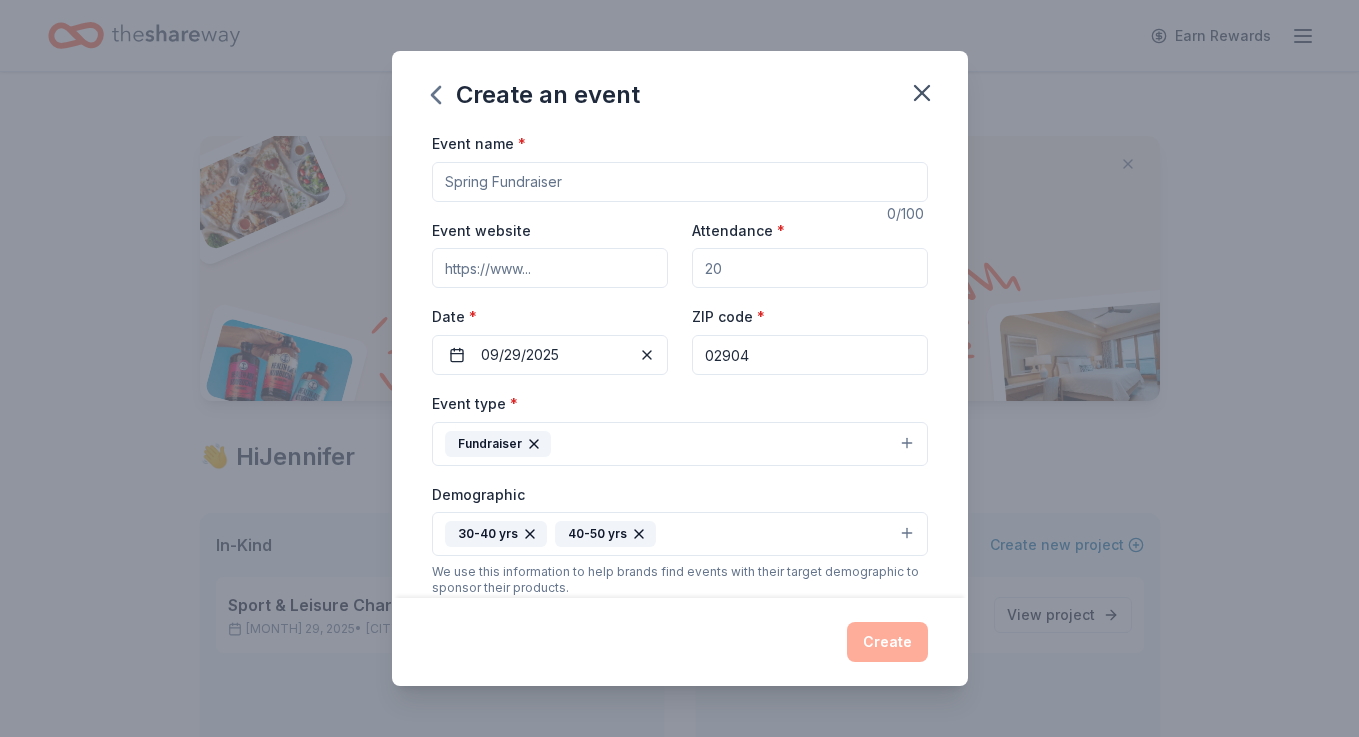 click on "Attendance *" at bounding box center [810, 268] 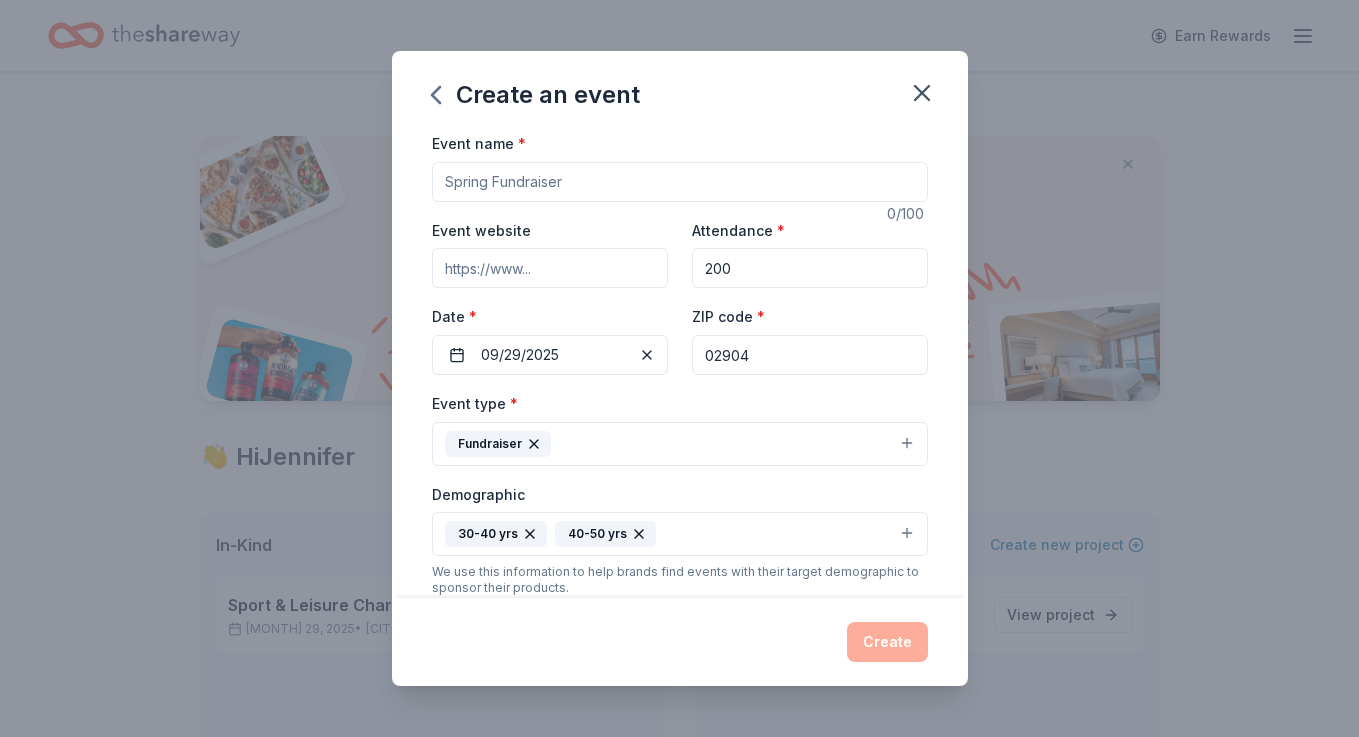 type on "200" 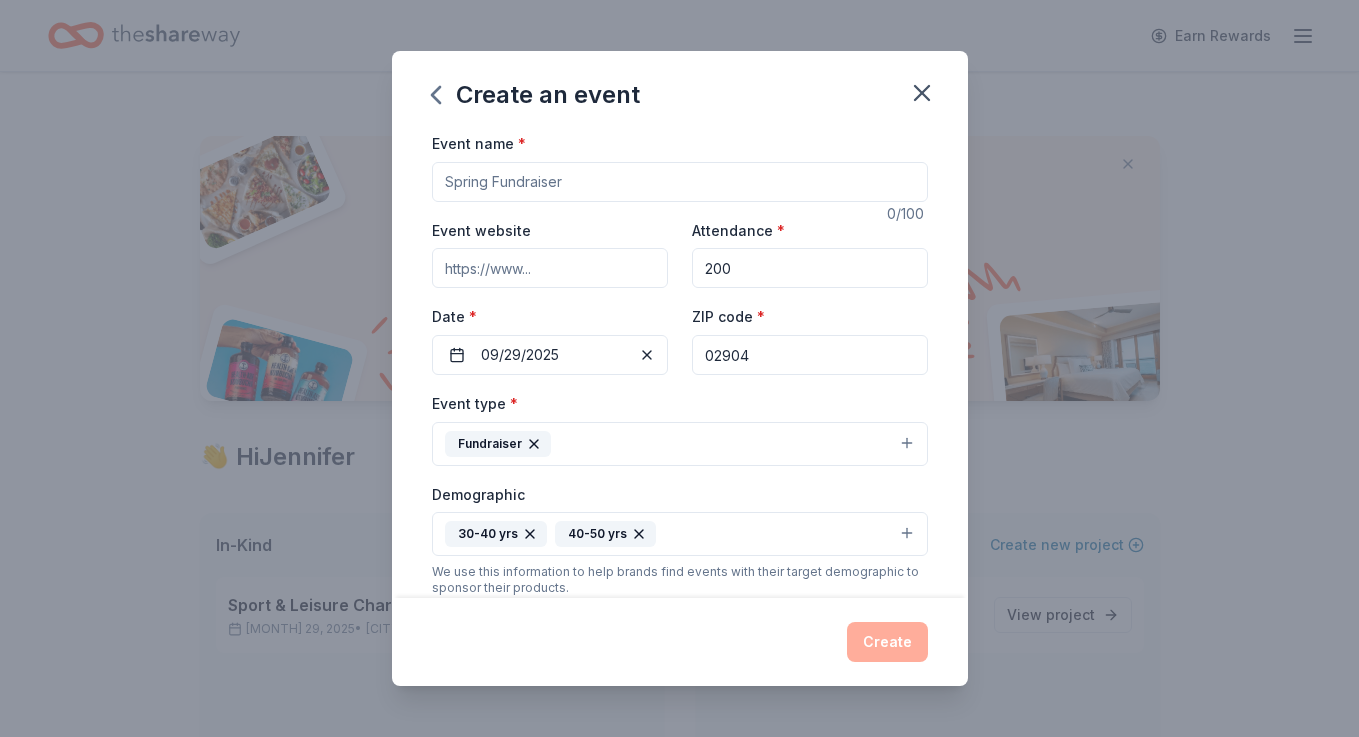 click on "Create" at bounding box center [680, 642] 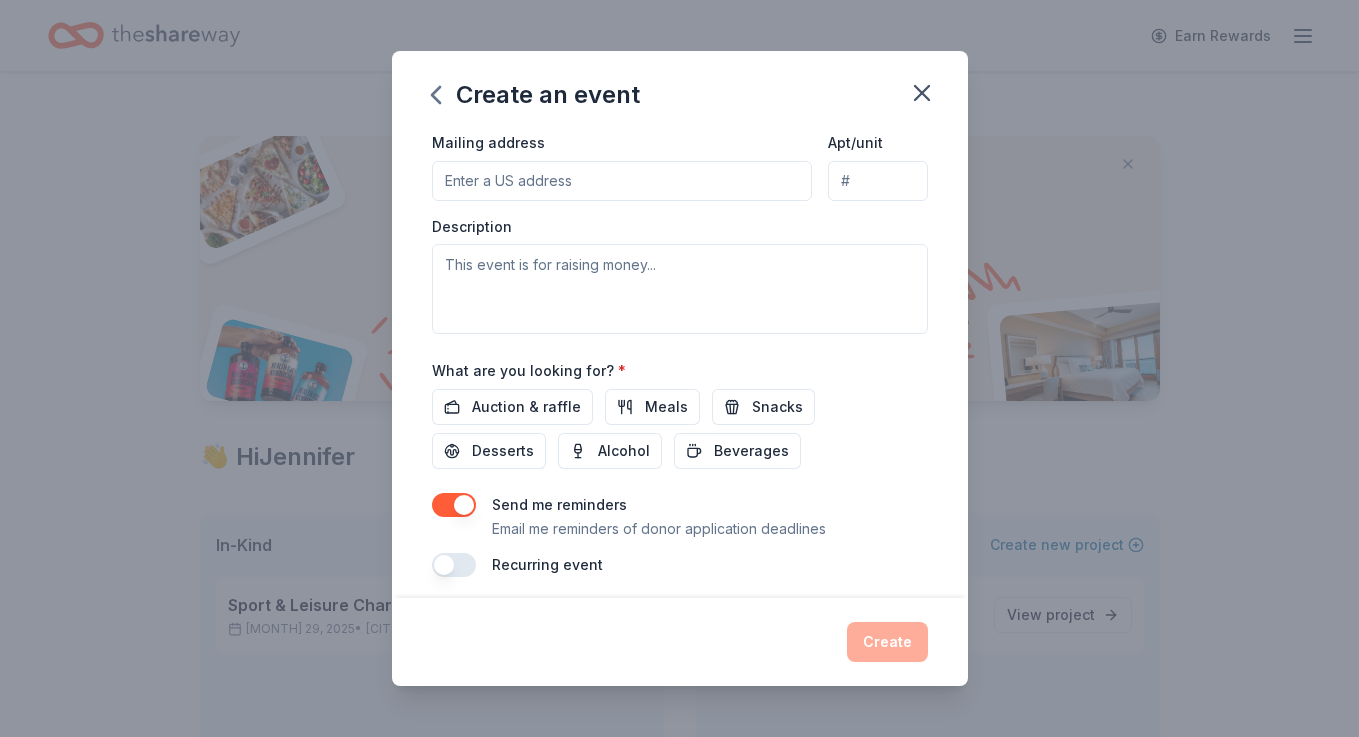 scroll, scrollTop: 493, scrollLeft: 0, axis: vertical 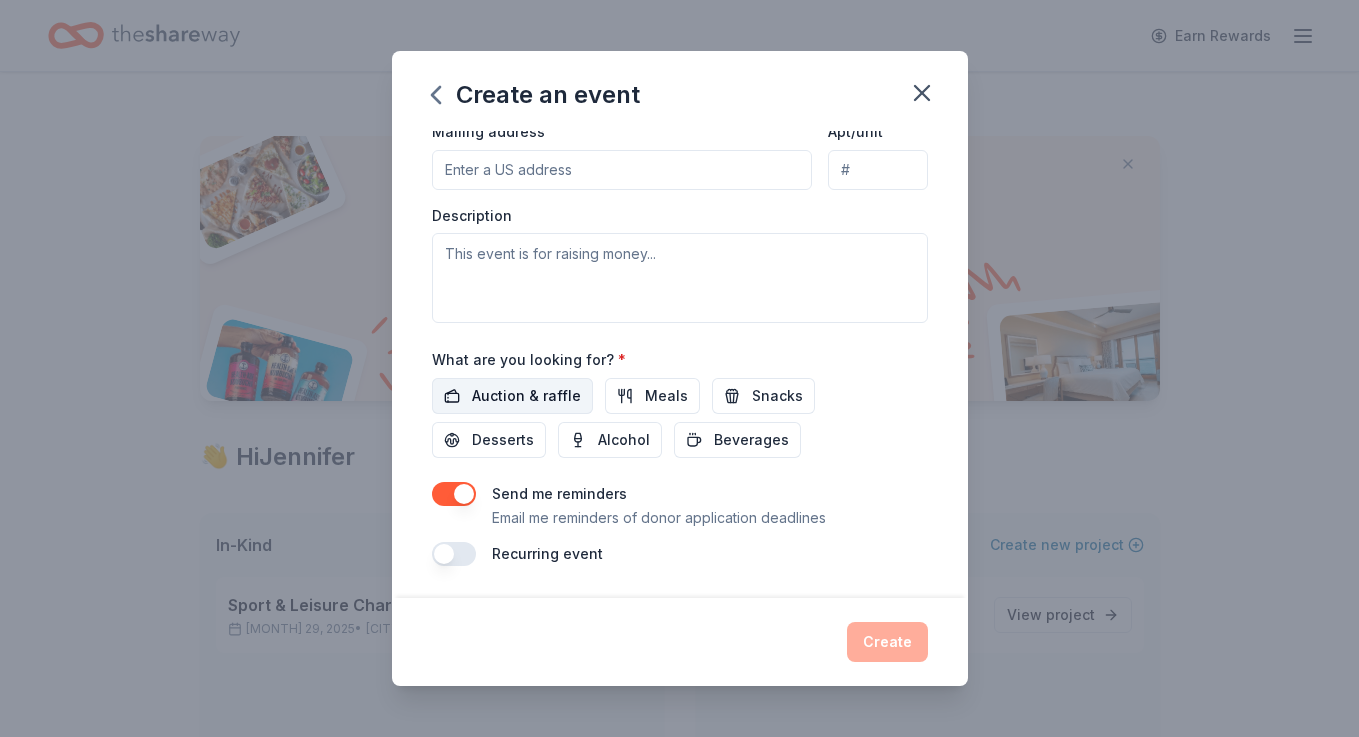 click on "Auction & raffle" at bounding box center (526, 396) 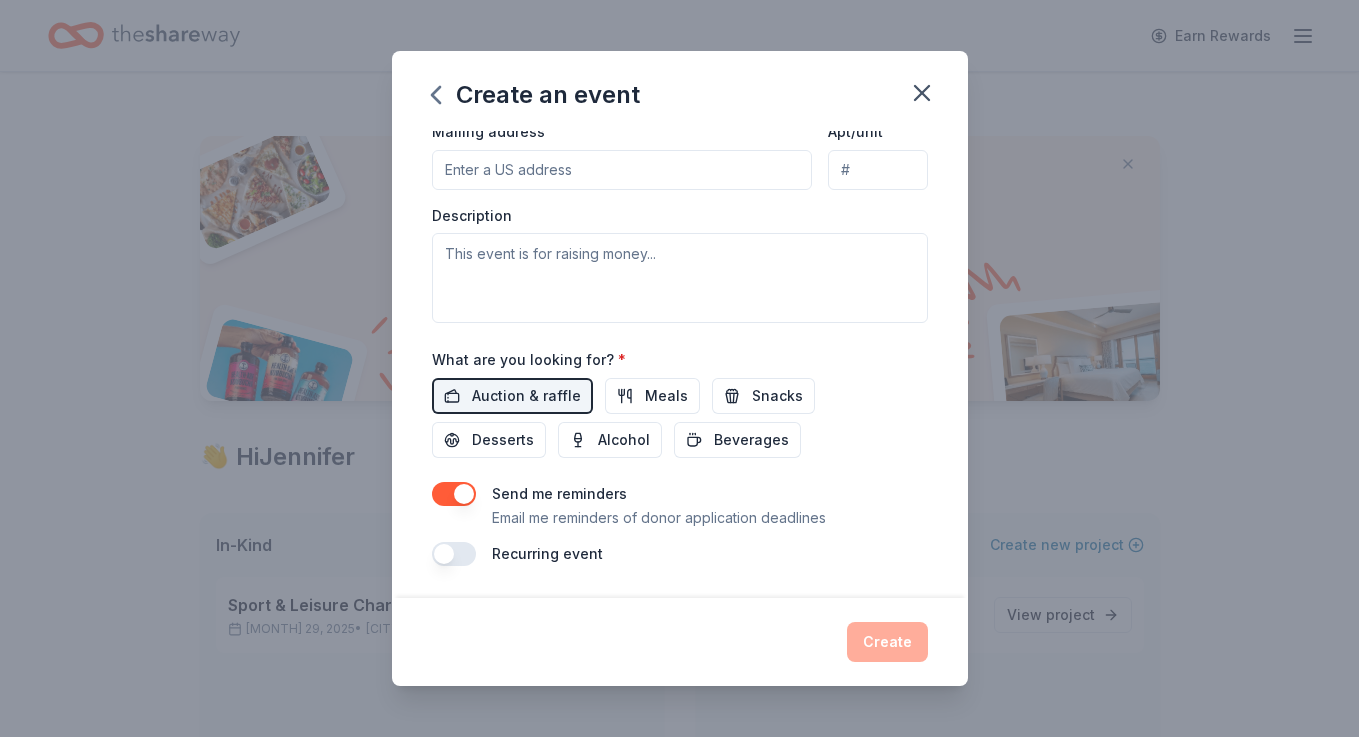 click at bounding box center [454, 494] 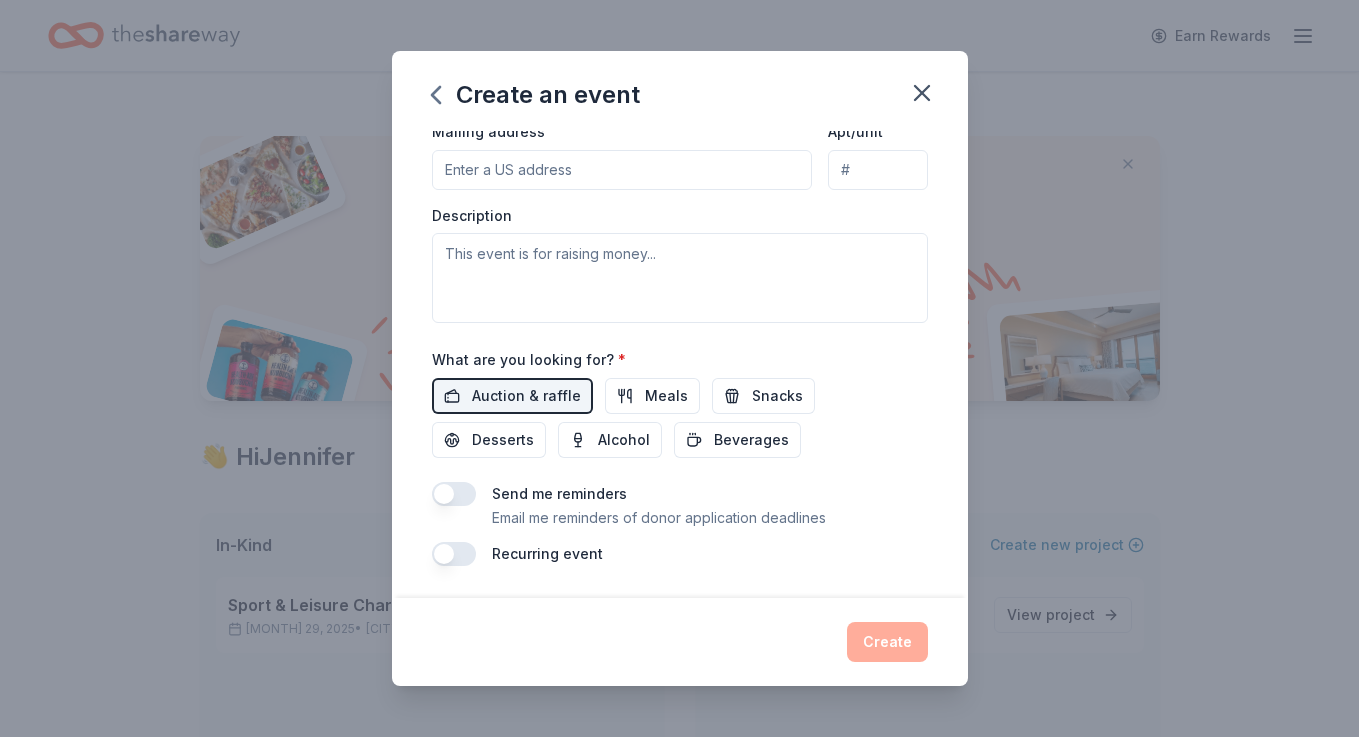 click on "Create" at bounding box center [680, 642] 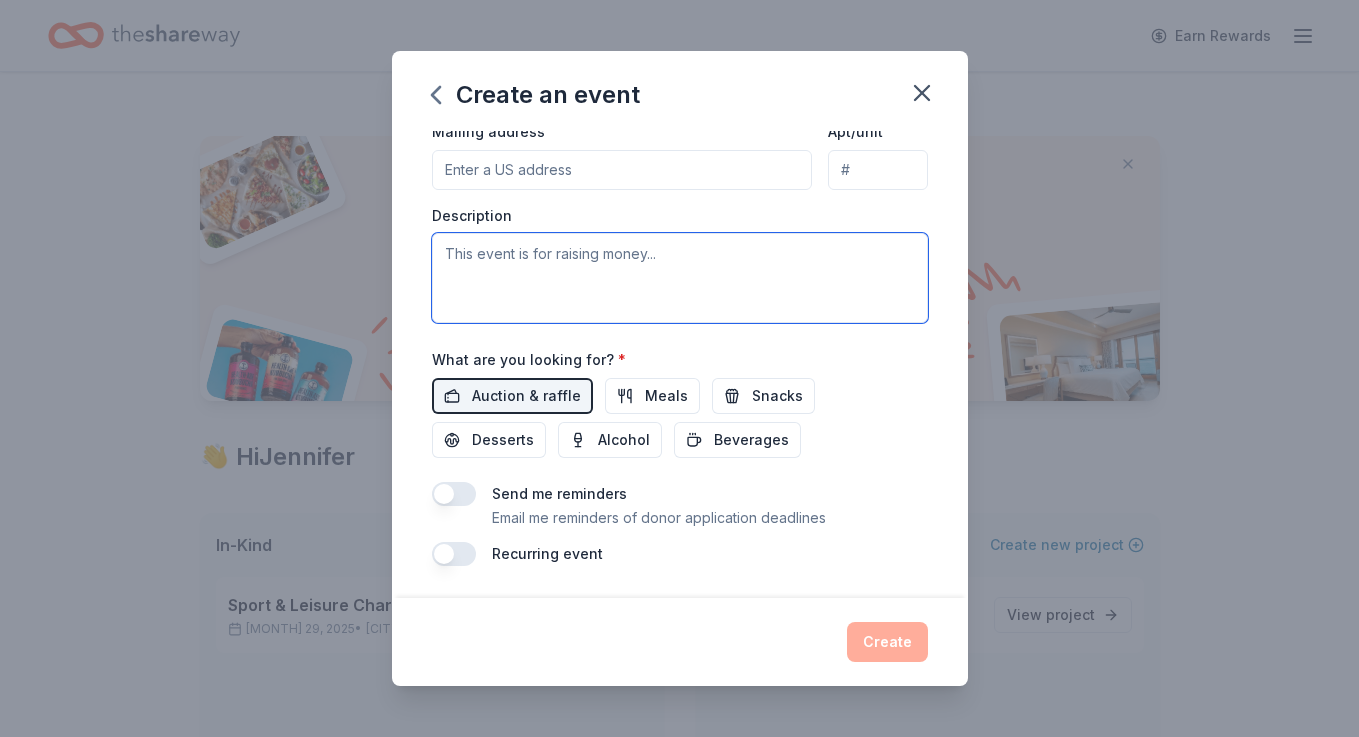 click at bounding box center (680, 278) 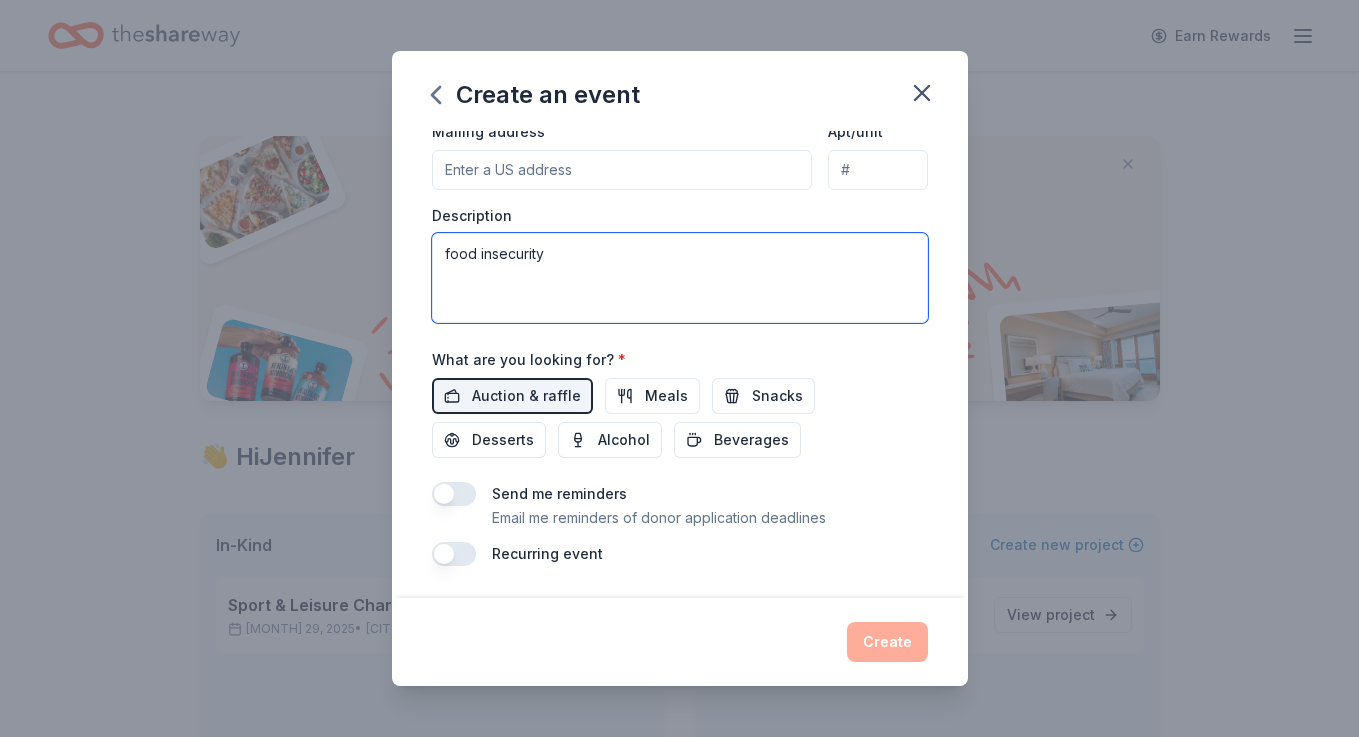 type on "food insecurity" 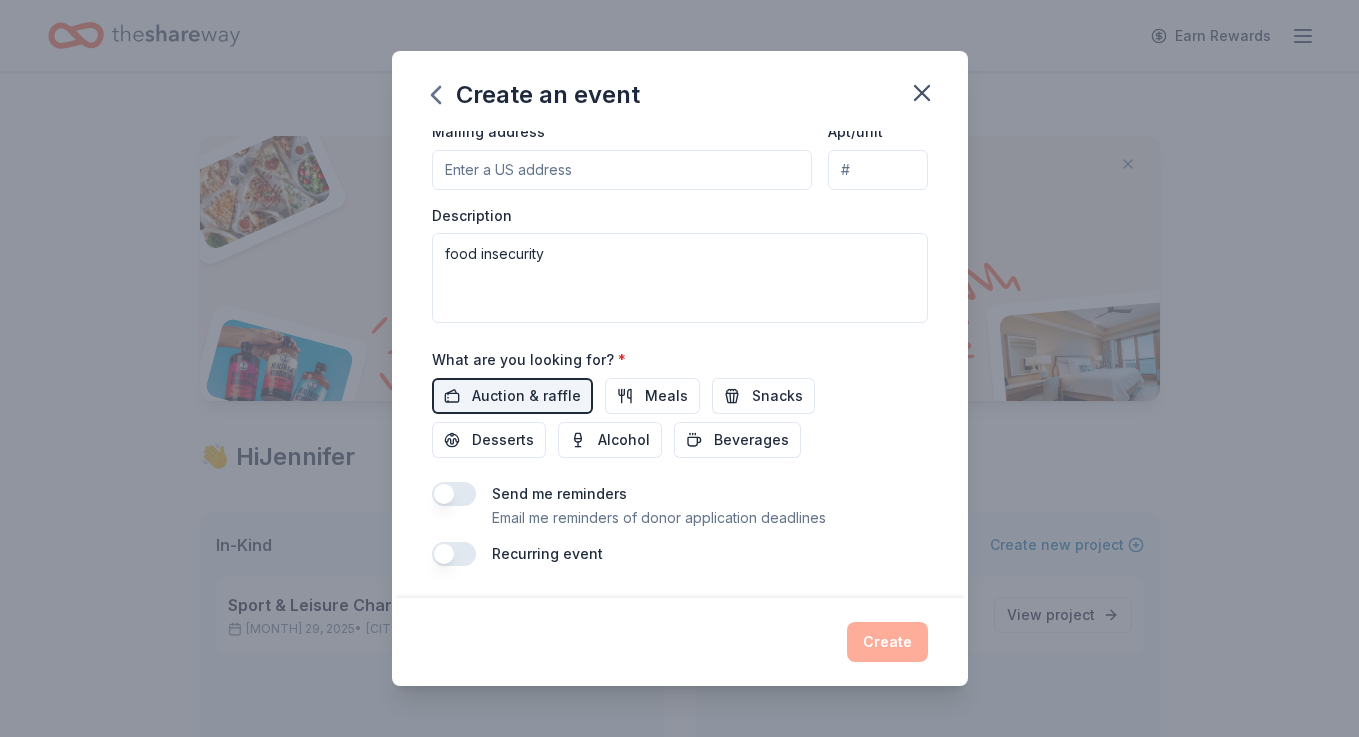 click on "Create" at bounding box center (680, 642) 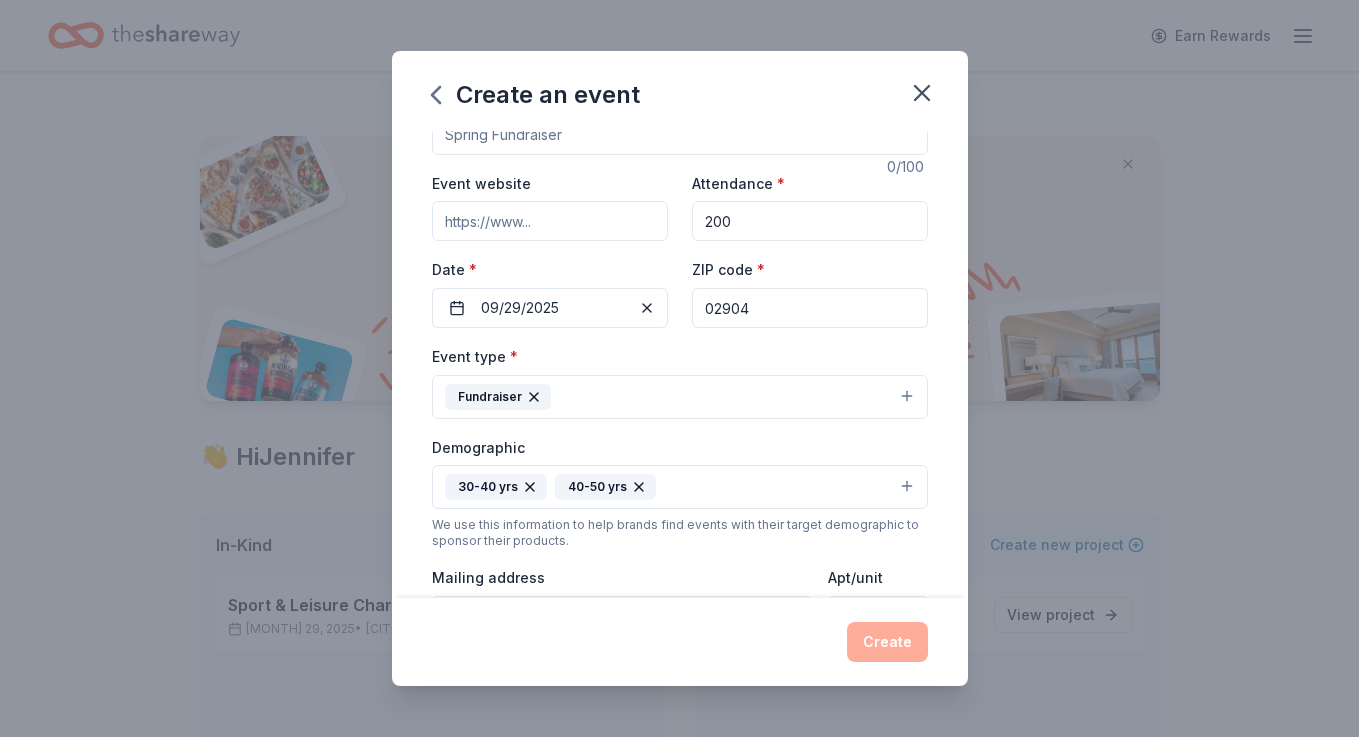 scroll, scrollTop: 0, scrollLeft: 0, axis: both 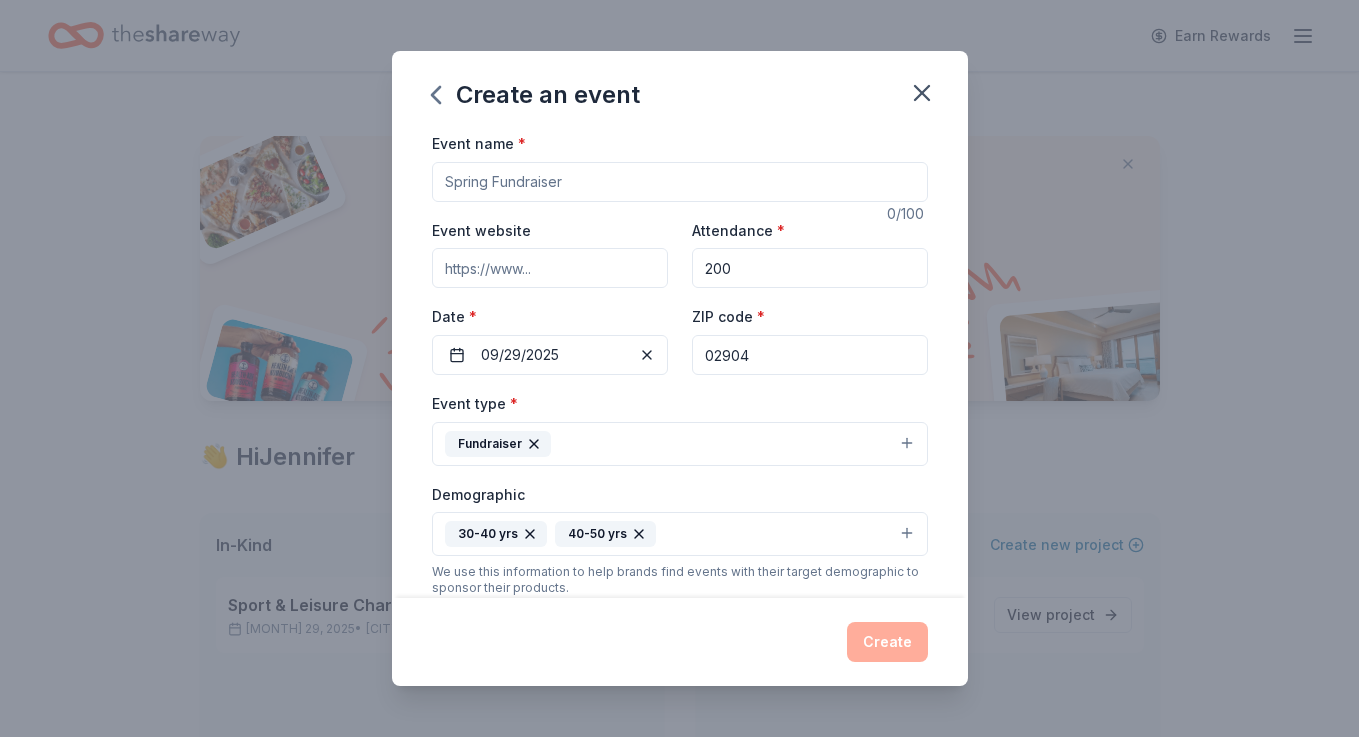 click on "Event name *" at bounding box center (680, 182) 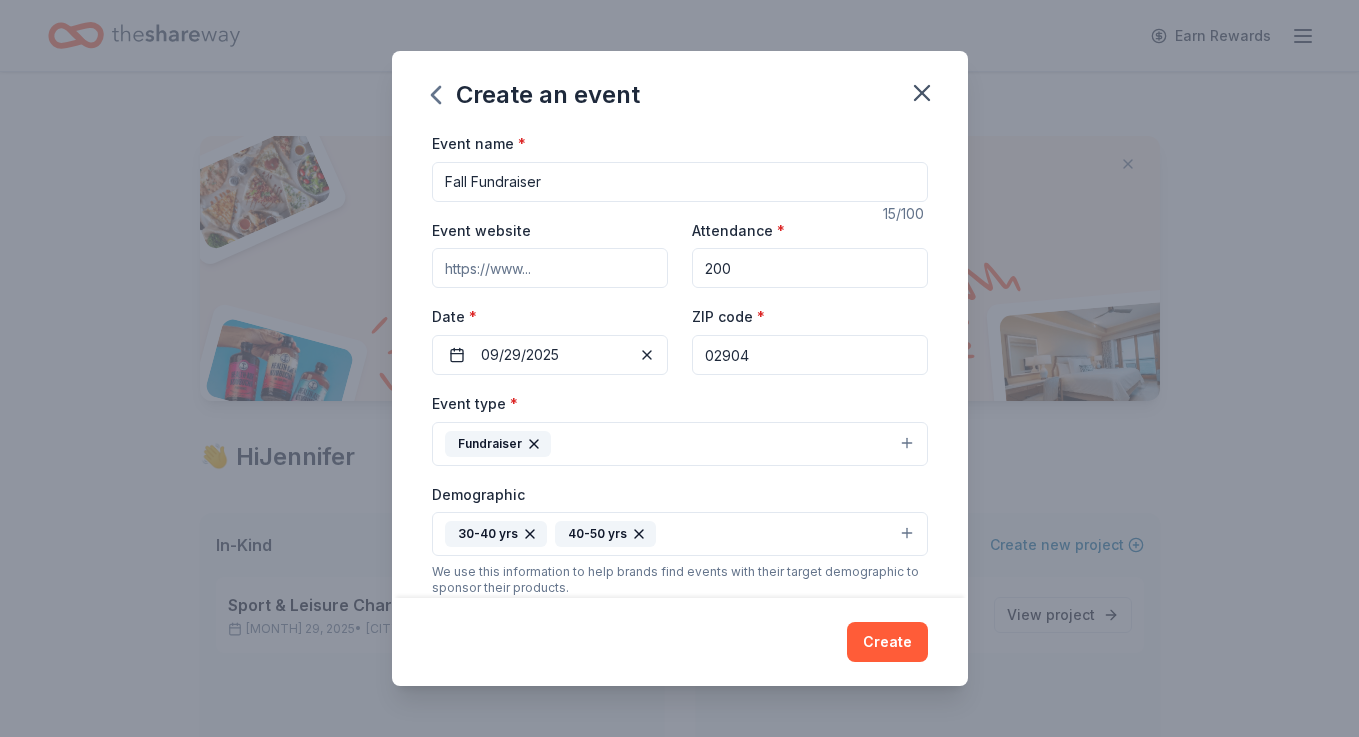 type on "Fall Fundraiser" 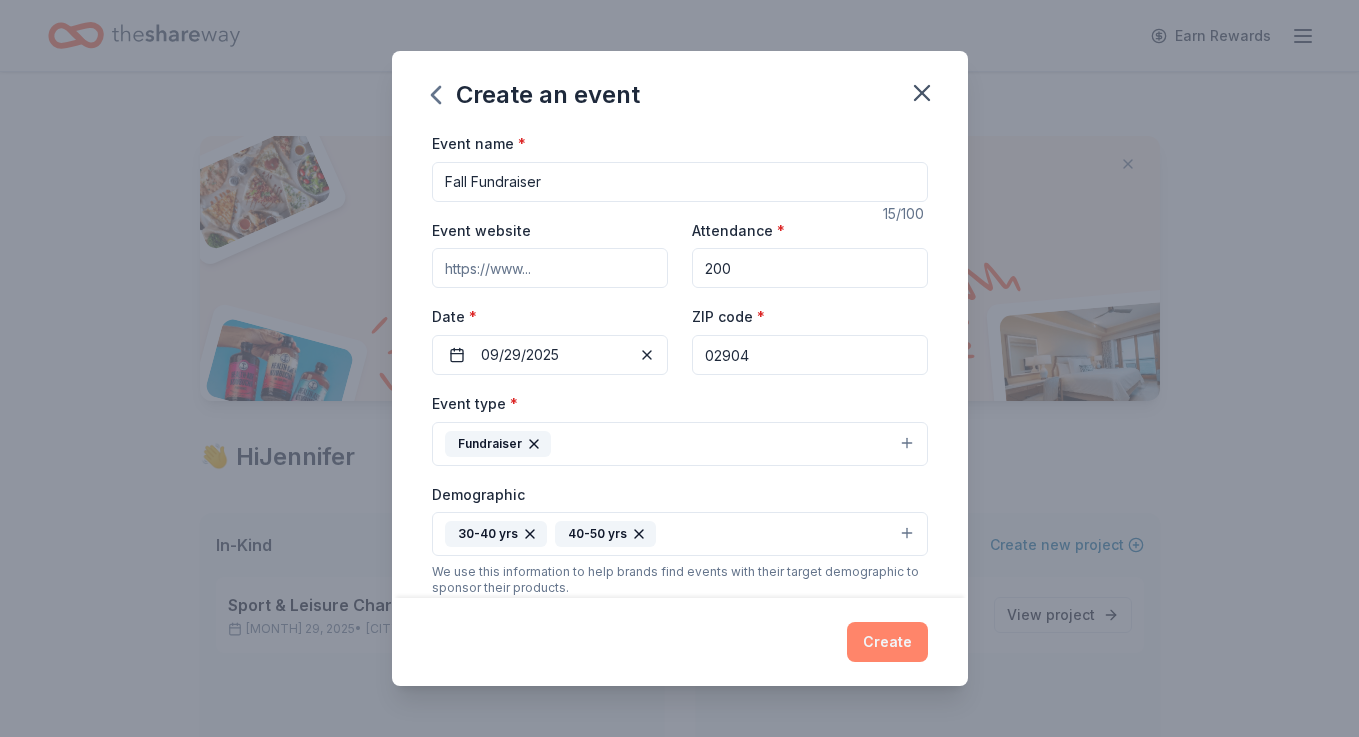 click on "Create" at bounding box center [887, 642] 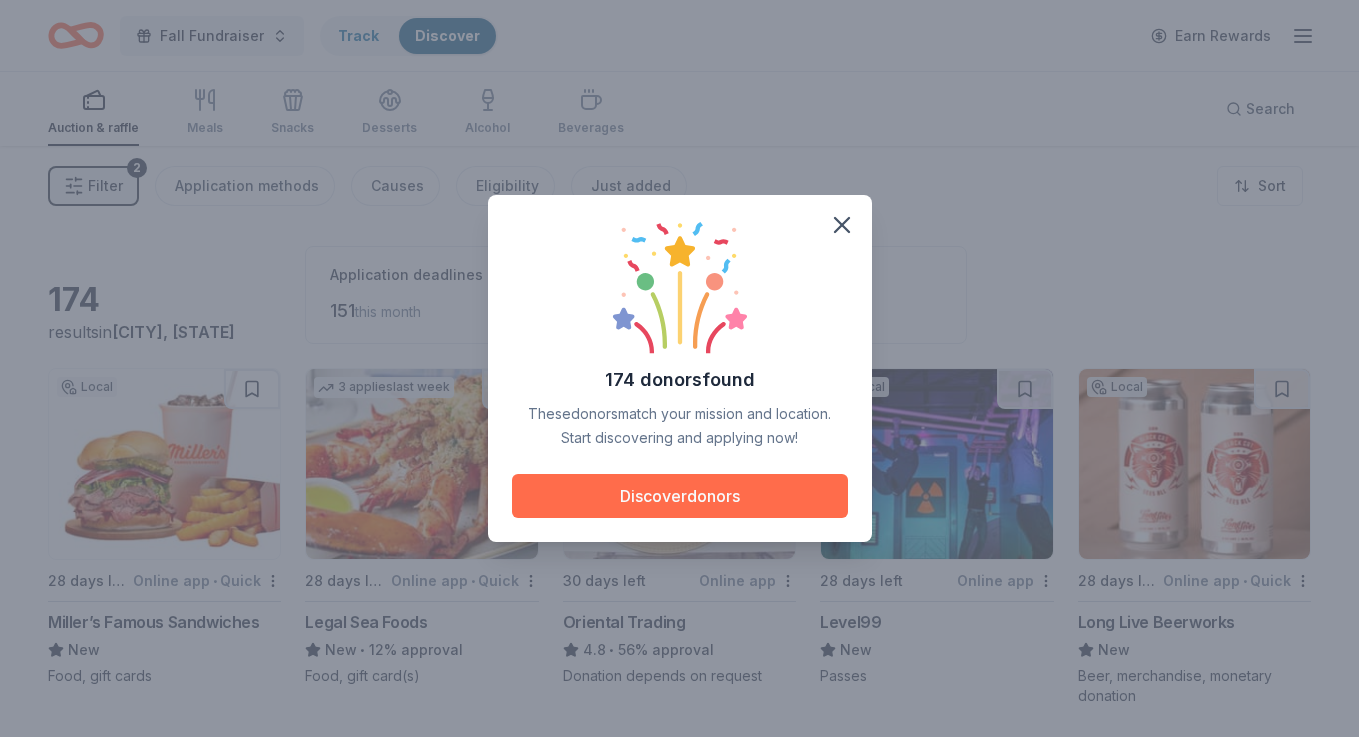 click on "Discover  donors" at bounding box center [680, 496] 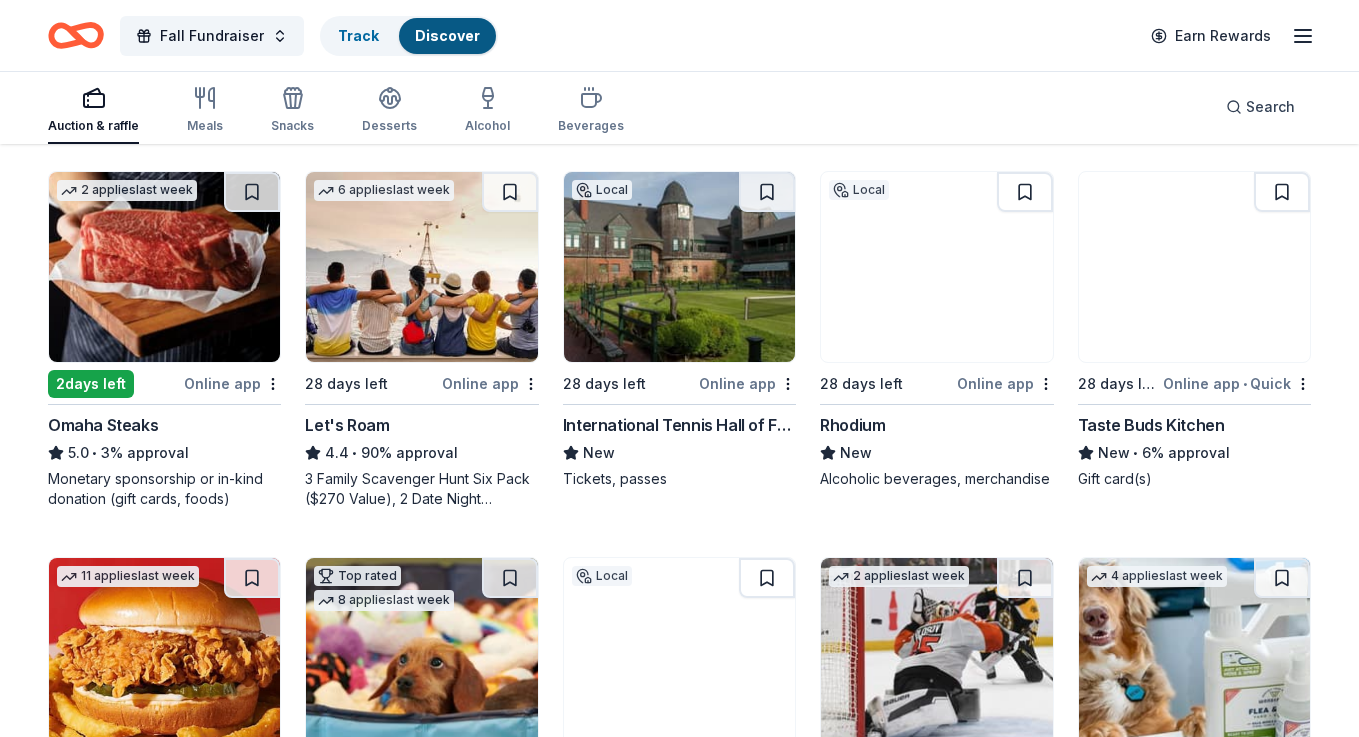 scroll, scrollTop: 622, scrollLeft: 0, axis: vertical 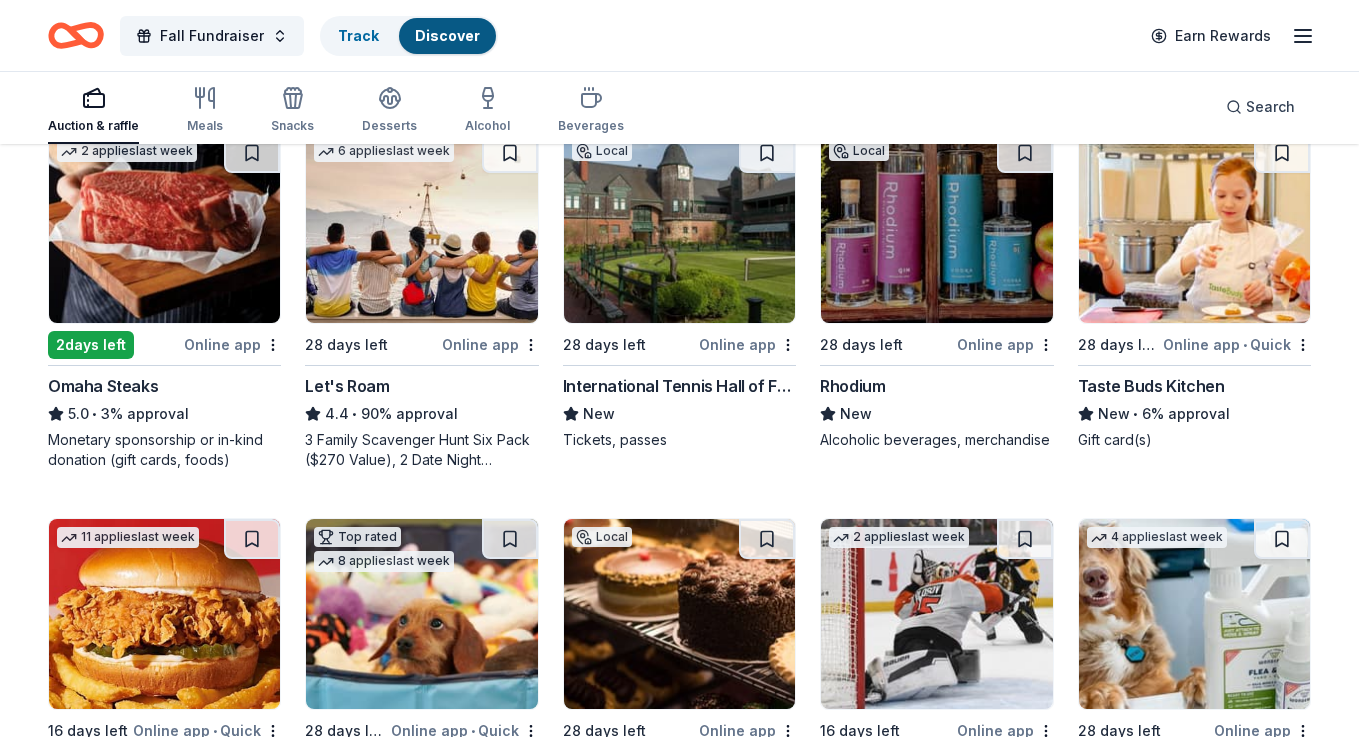 click on "Online app" at bounding box center (232, 344) 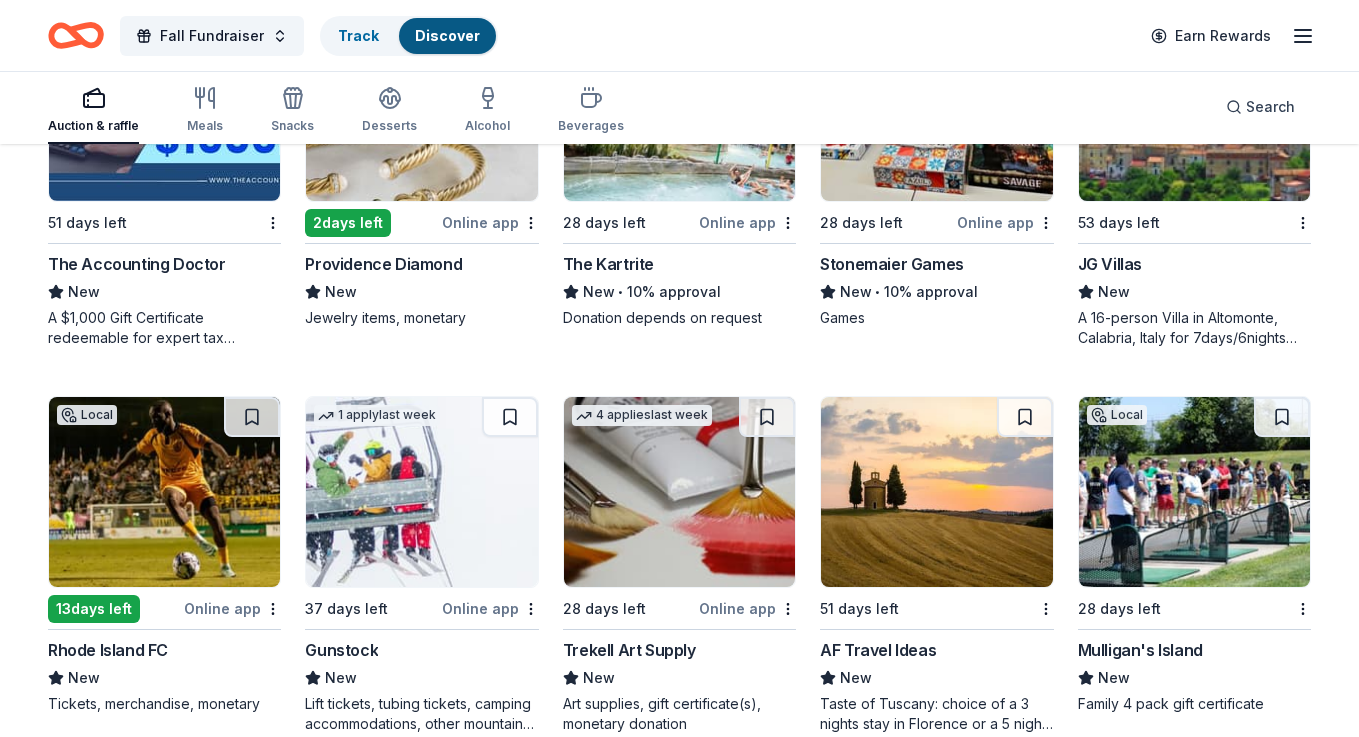 scroll, scrollTop: 4596, scrollLeft: 0, axis: vertical 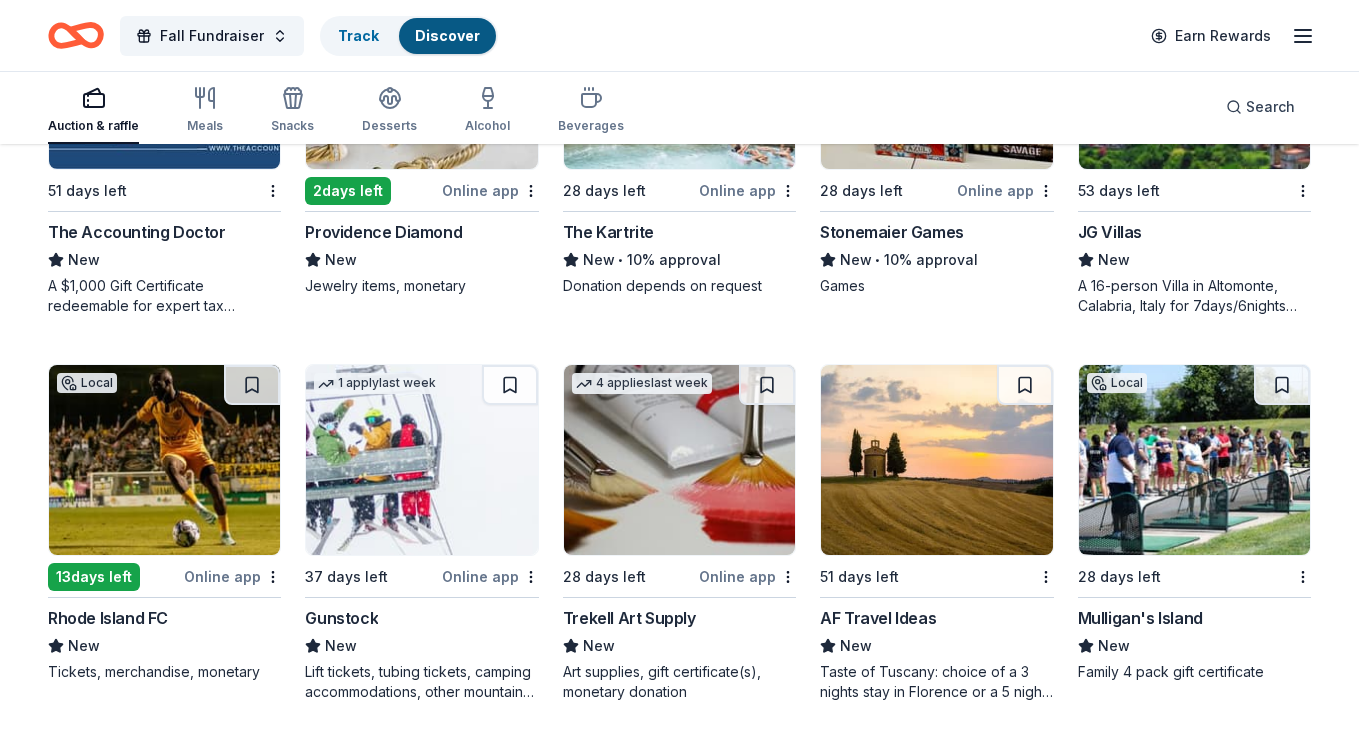 click on "Mulligan's Island" at bounding box center (1140, 618) 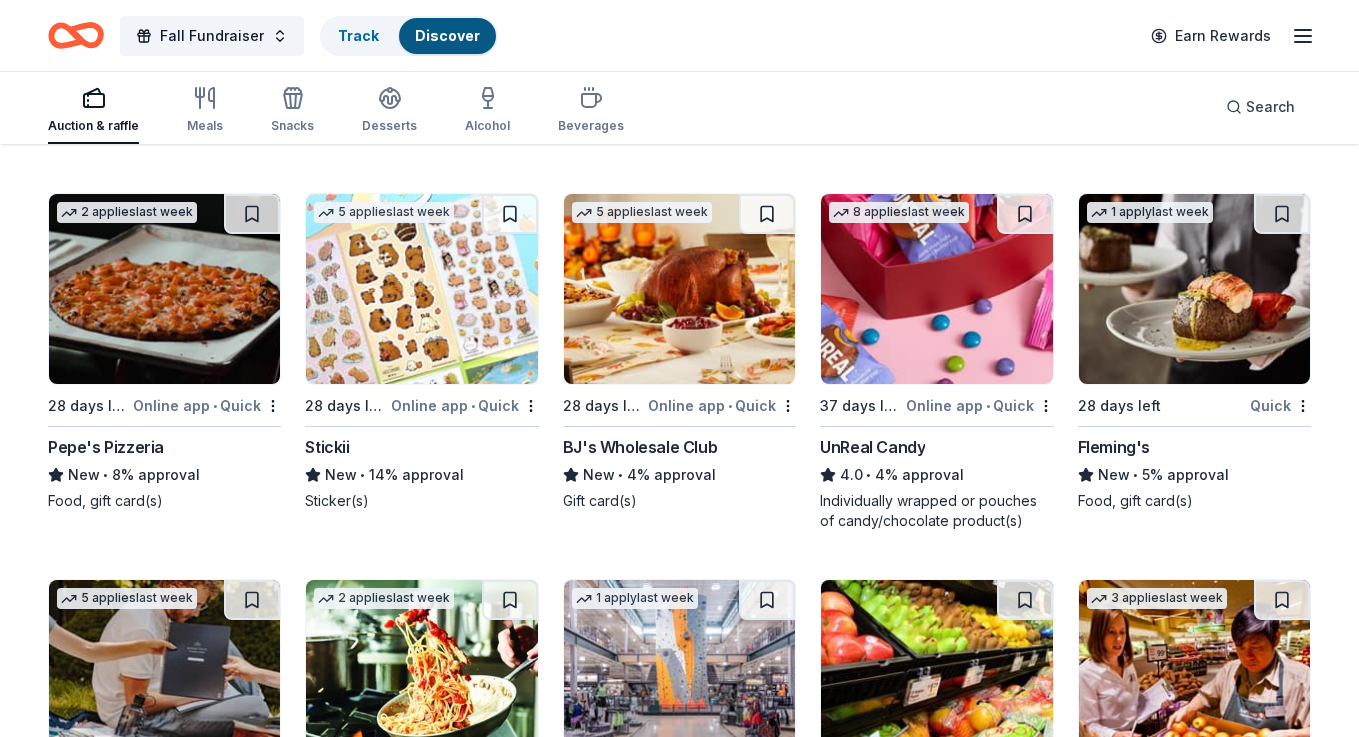 scroll, scrollTop: 5926, scrollLeft: 0, axis: vertical 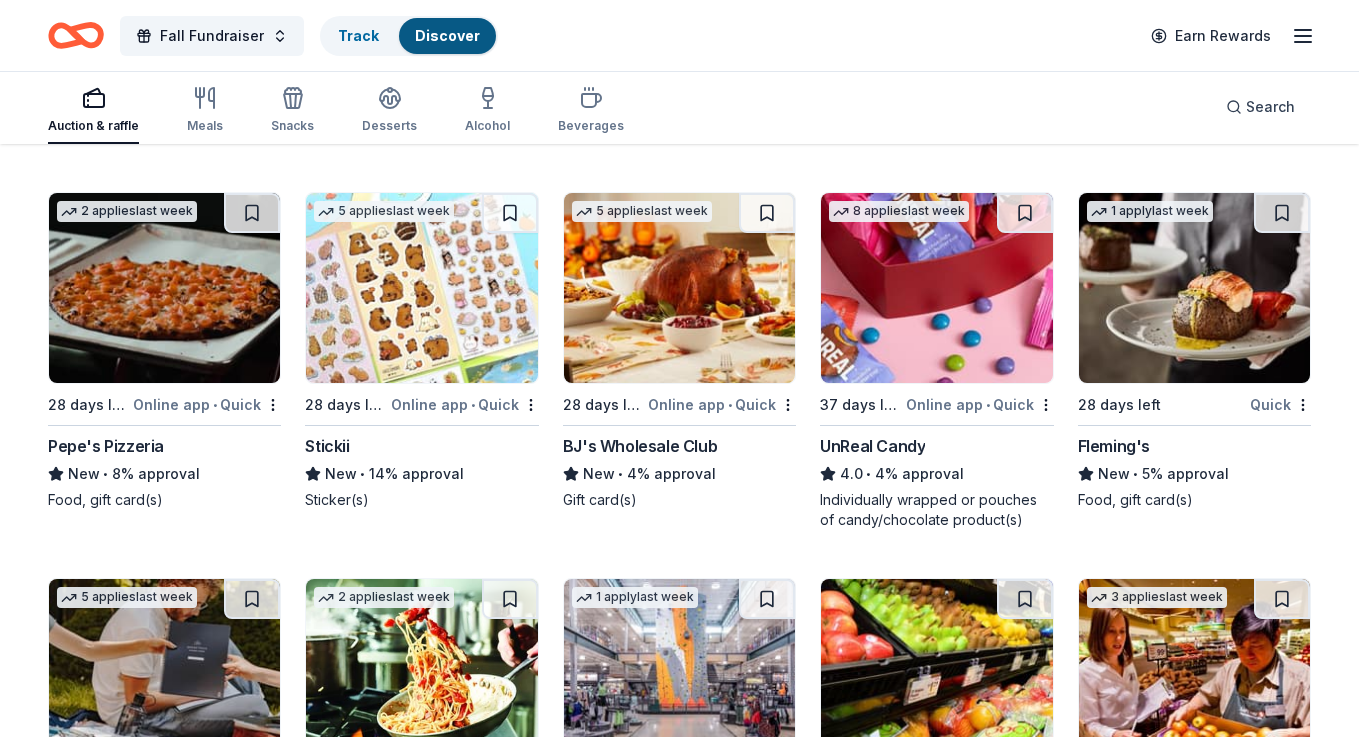 click on "Fleming's" at bounding box center (1114, 446) 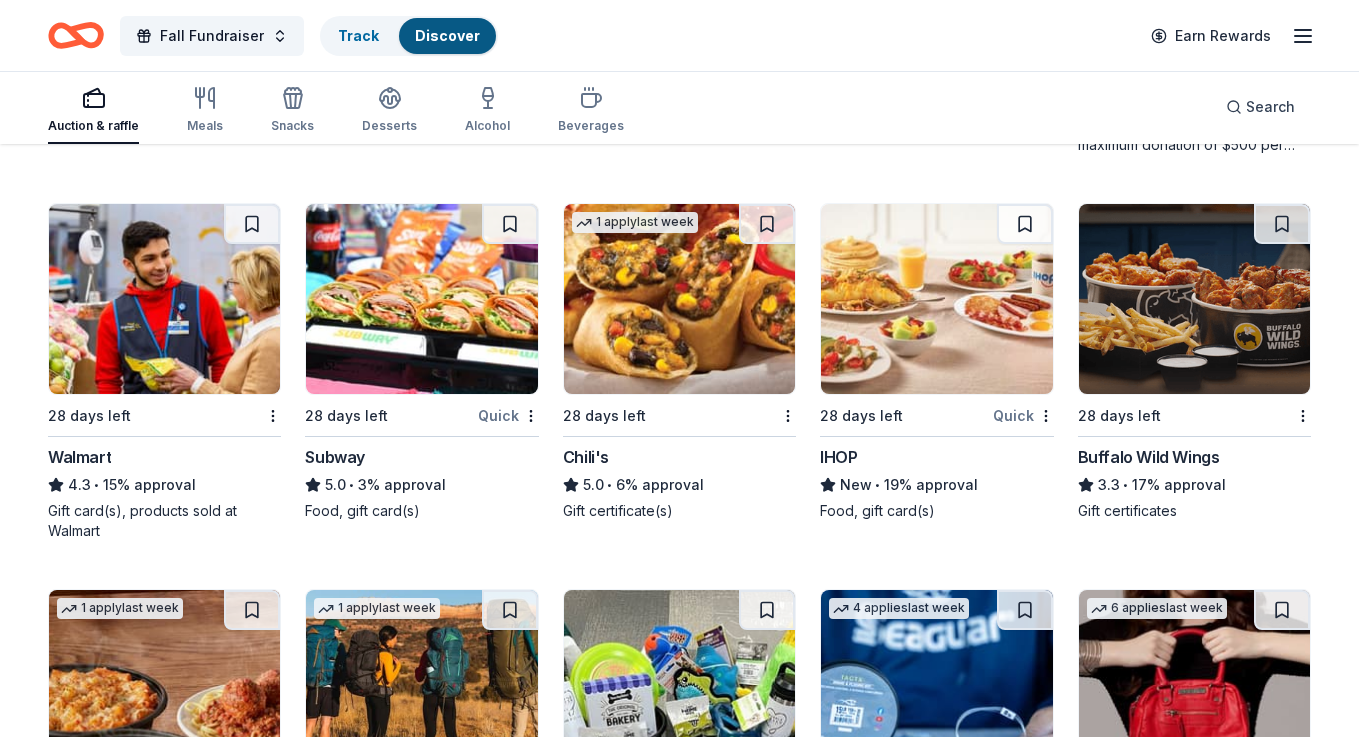 scroll, scrollTop: 7850, scrollLeft: 0, axis: vertical 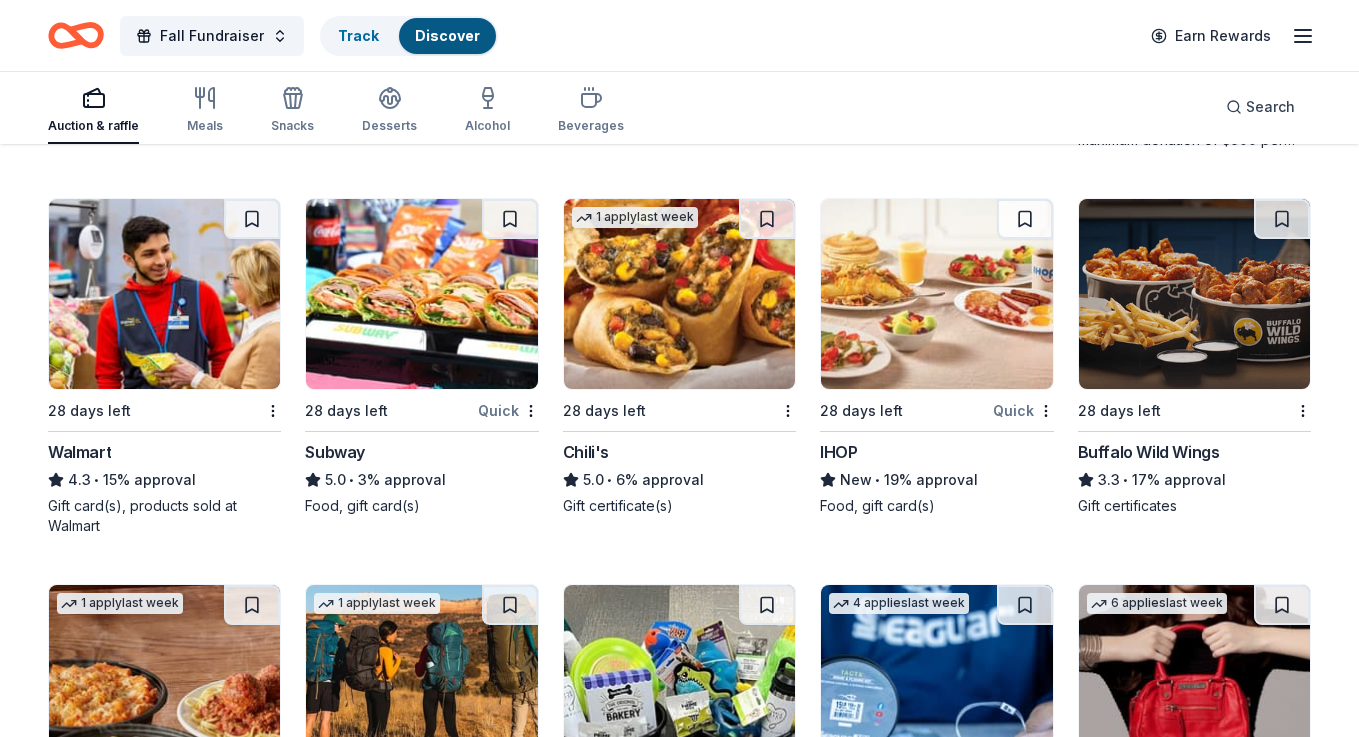 click on "Walmart" at bounding box center [79, 452] 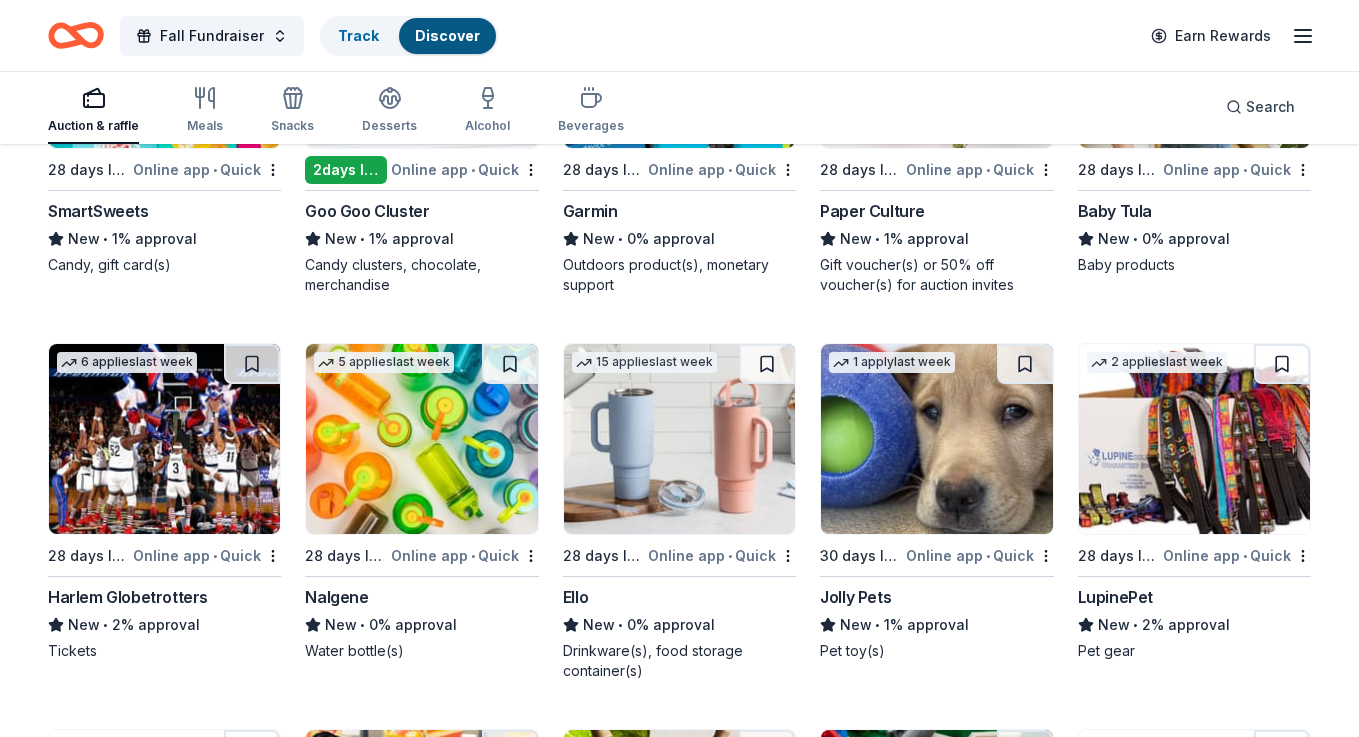scroll, scrollTop: 11161, scrollLeft: 0, axis: vertical 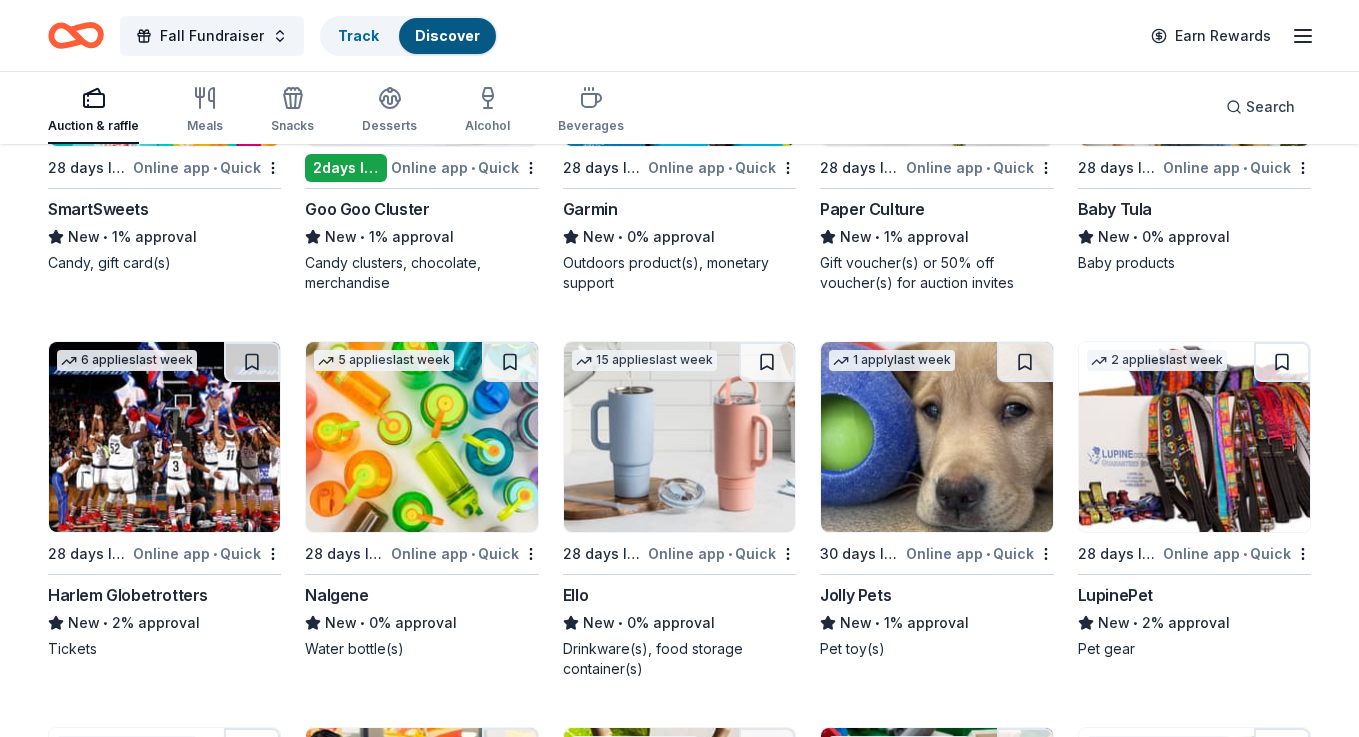 click on "Harlem Globetrotters" at bounding box center [128, 595] 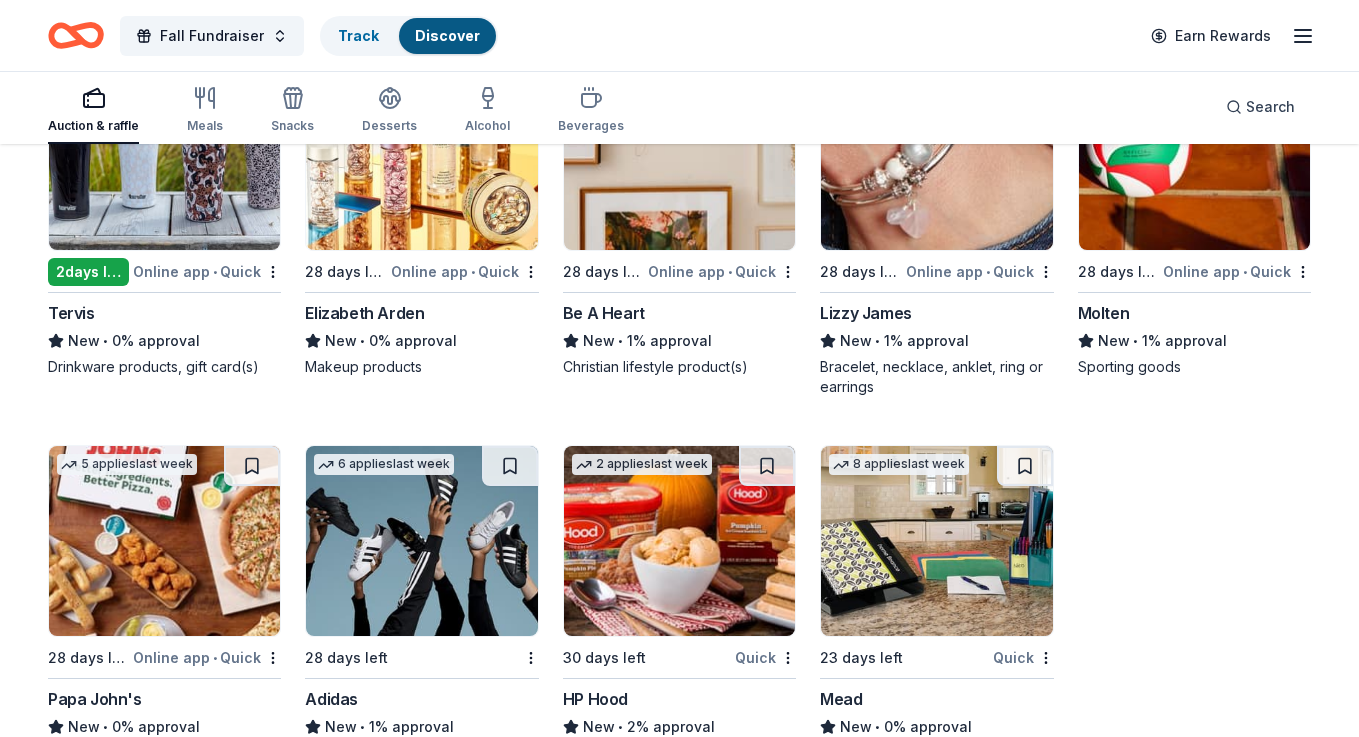 scroll, scrollTop: 12993, scrollLeft: 0, axis: vertical 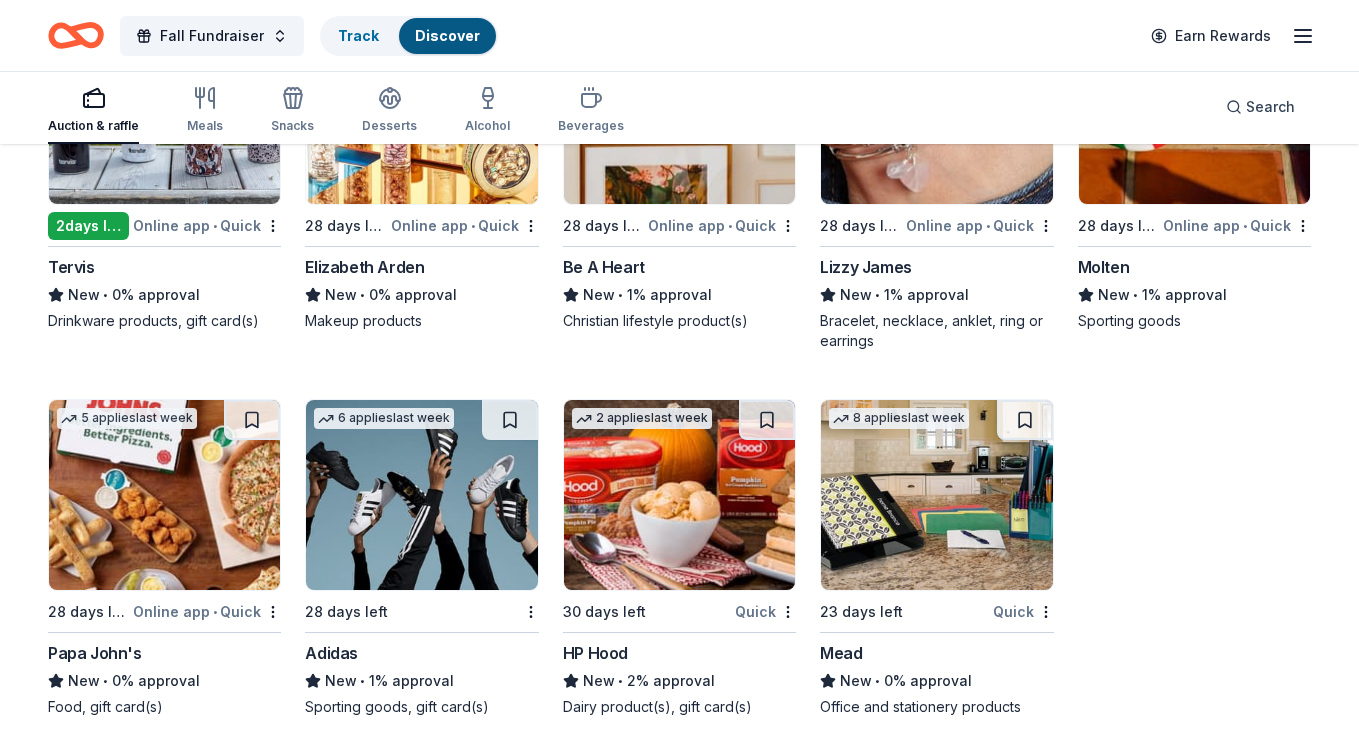 click 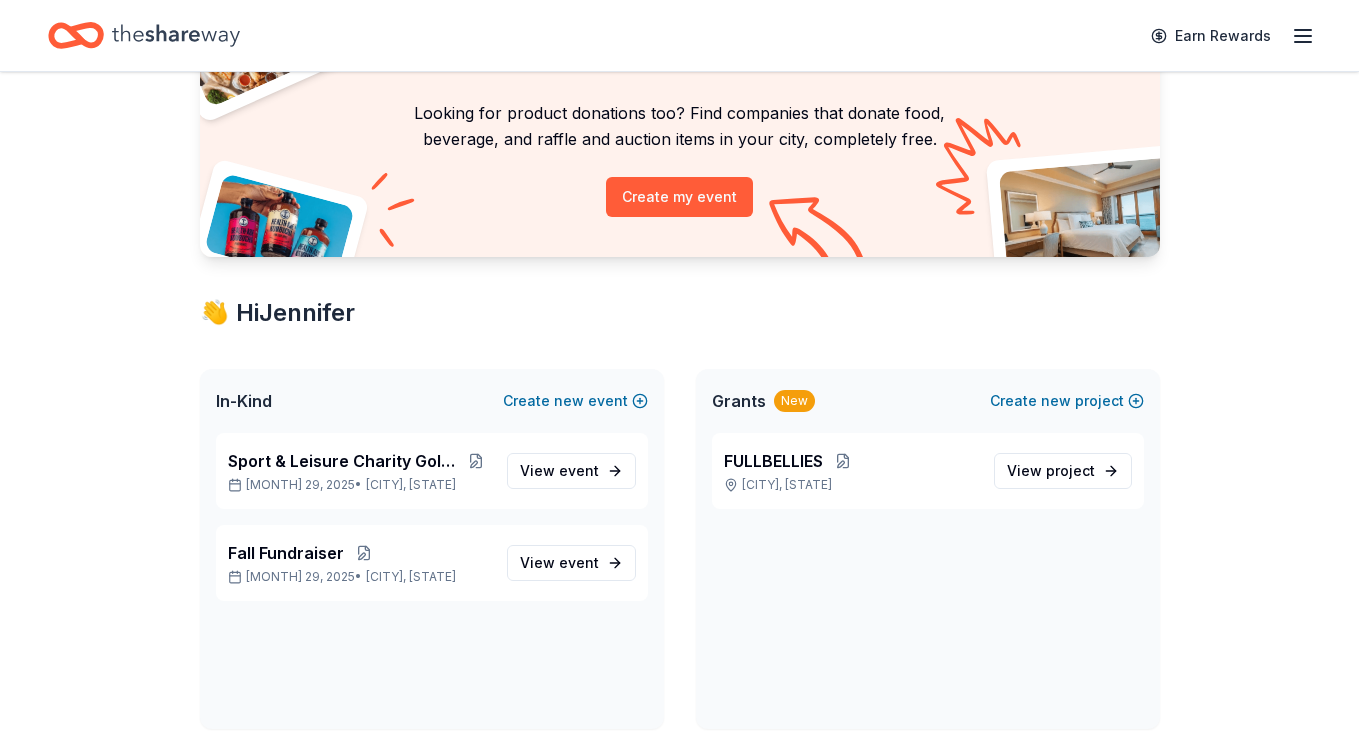 scroll, scrollTop: 145, scrollLeft: 0, axis: vertical 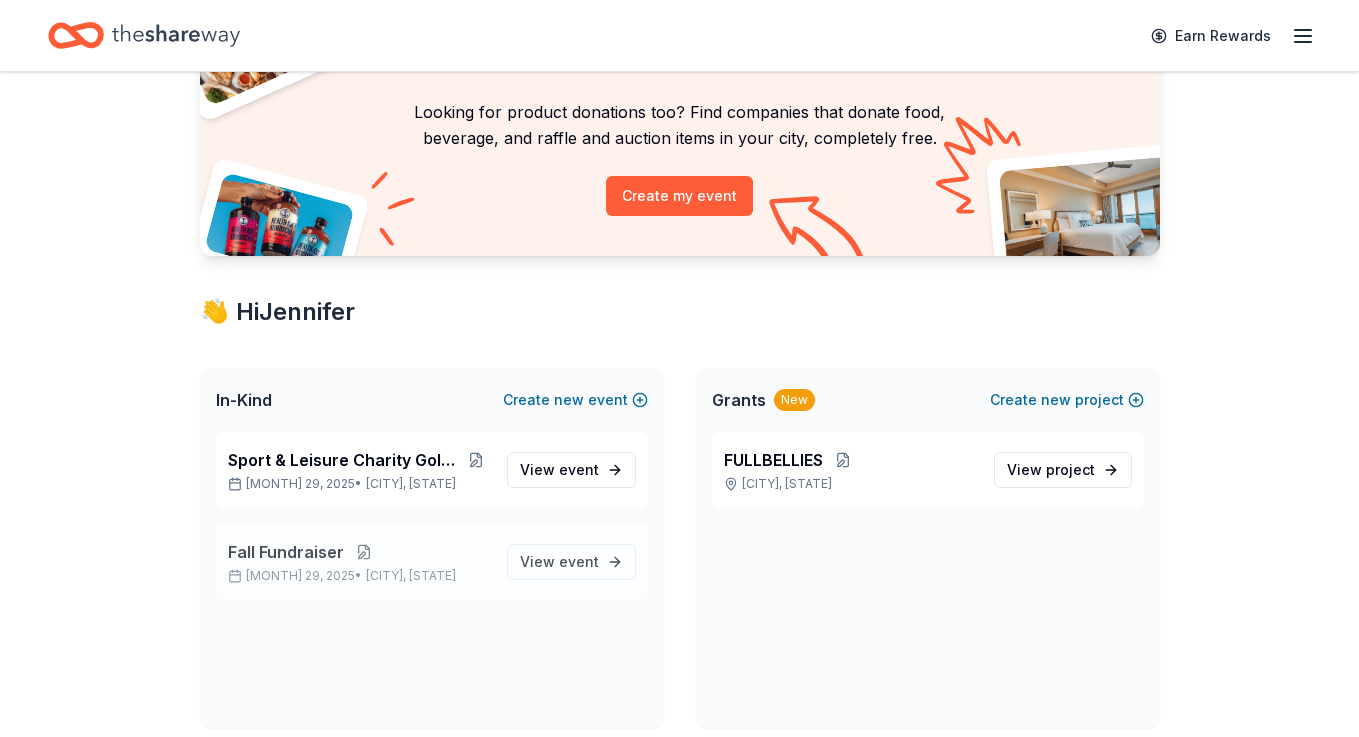 click at bounding box center (364, 552) 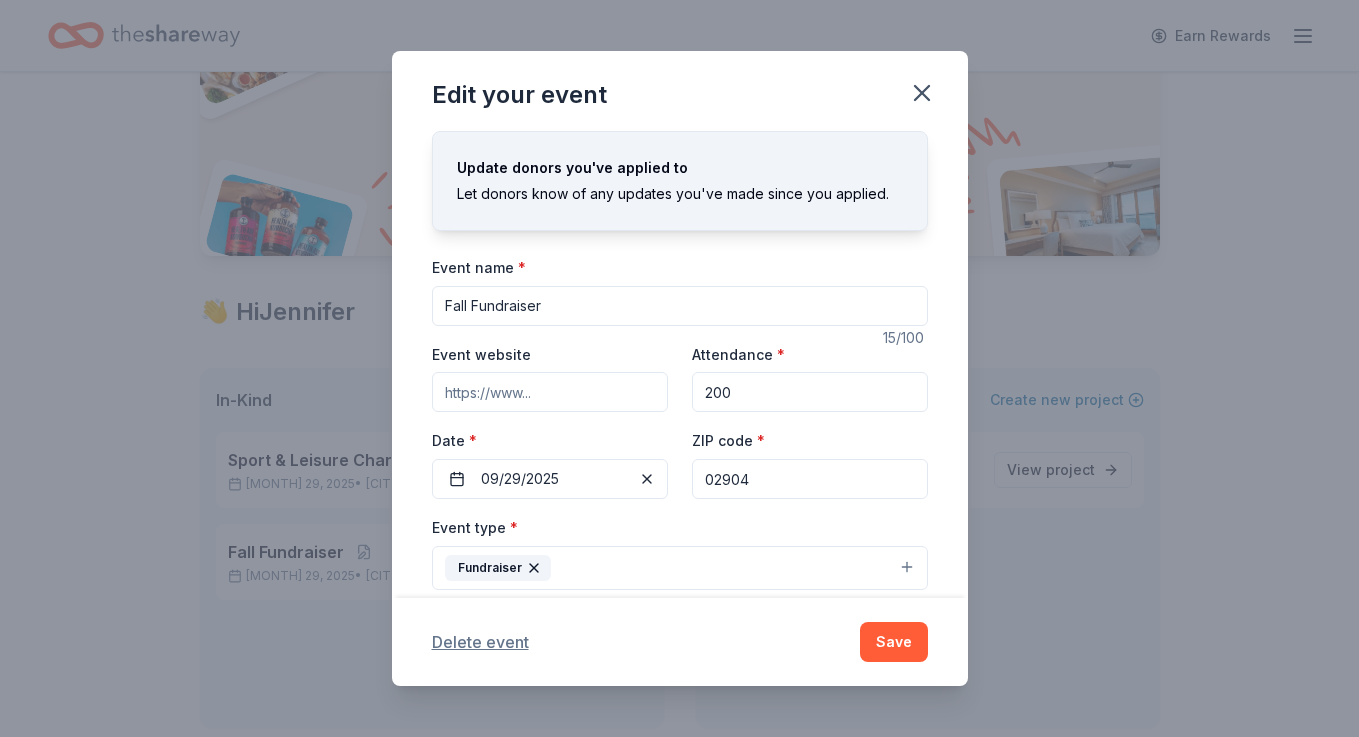 click on "Delete event" at bounding box center (480, 642) 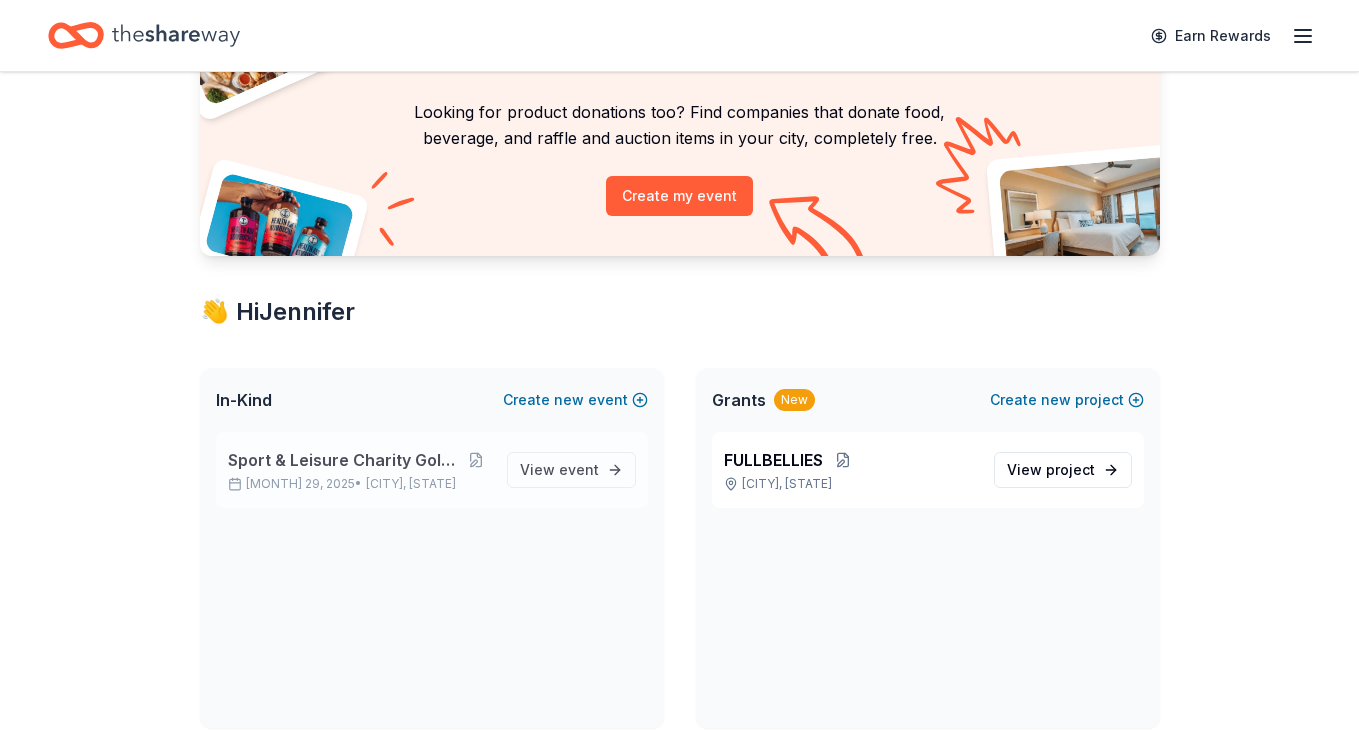 click on "Sport & Leisure Charity Golf Tournament" at bounding box center (345, 460) 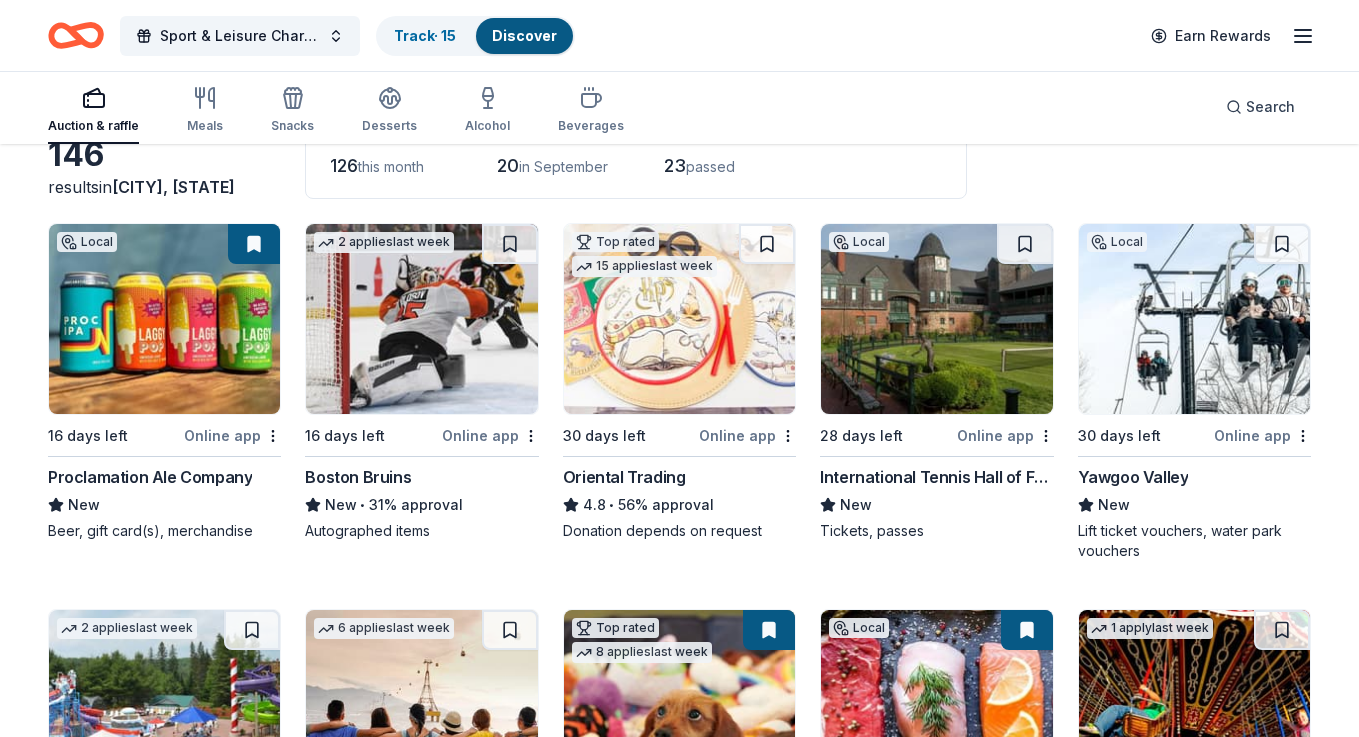 scroll, scrollTop: 0, scrollLeft: 0, axis: both 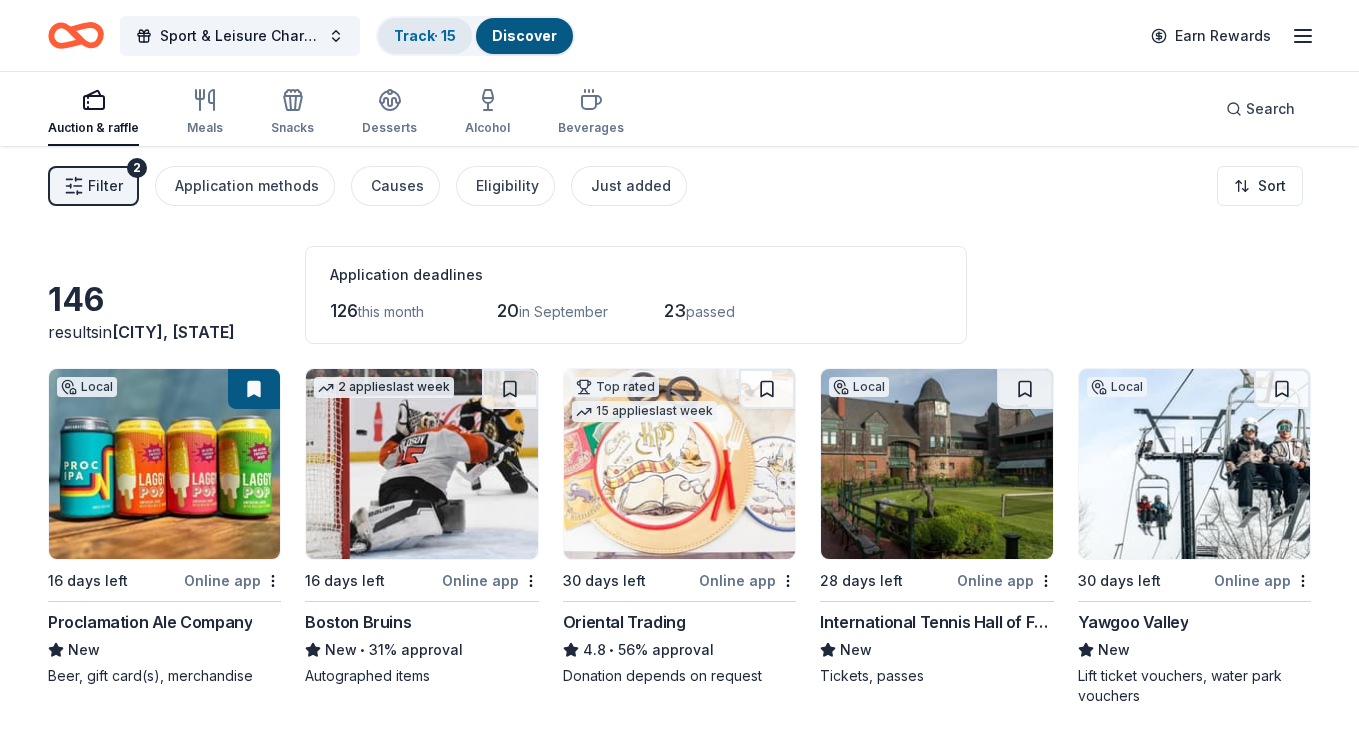 click on "Track  · 15" at bounding box center [425, 35] 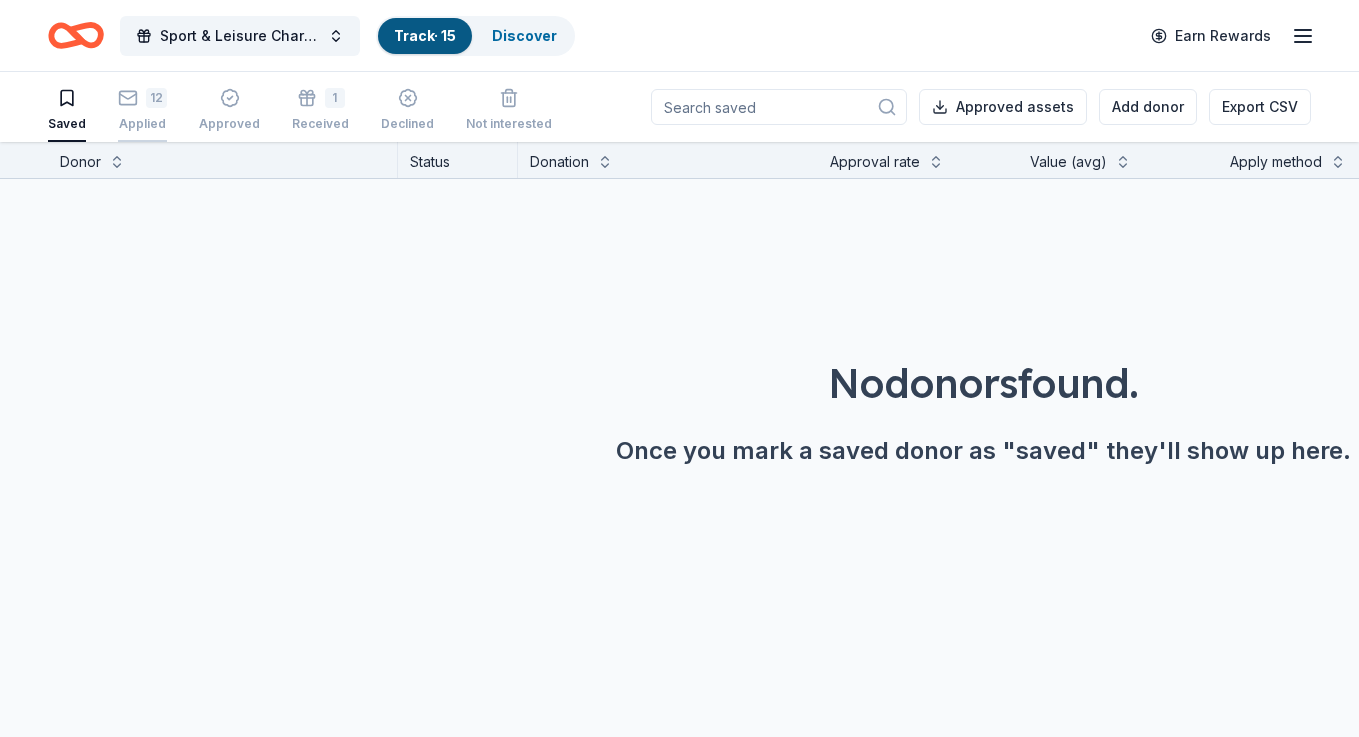 click on "12" at bounding box center (156, 98) 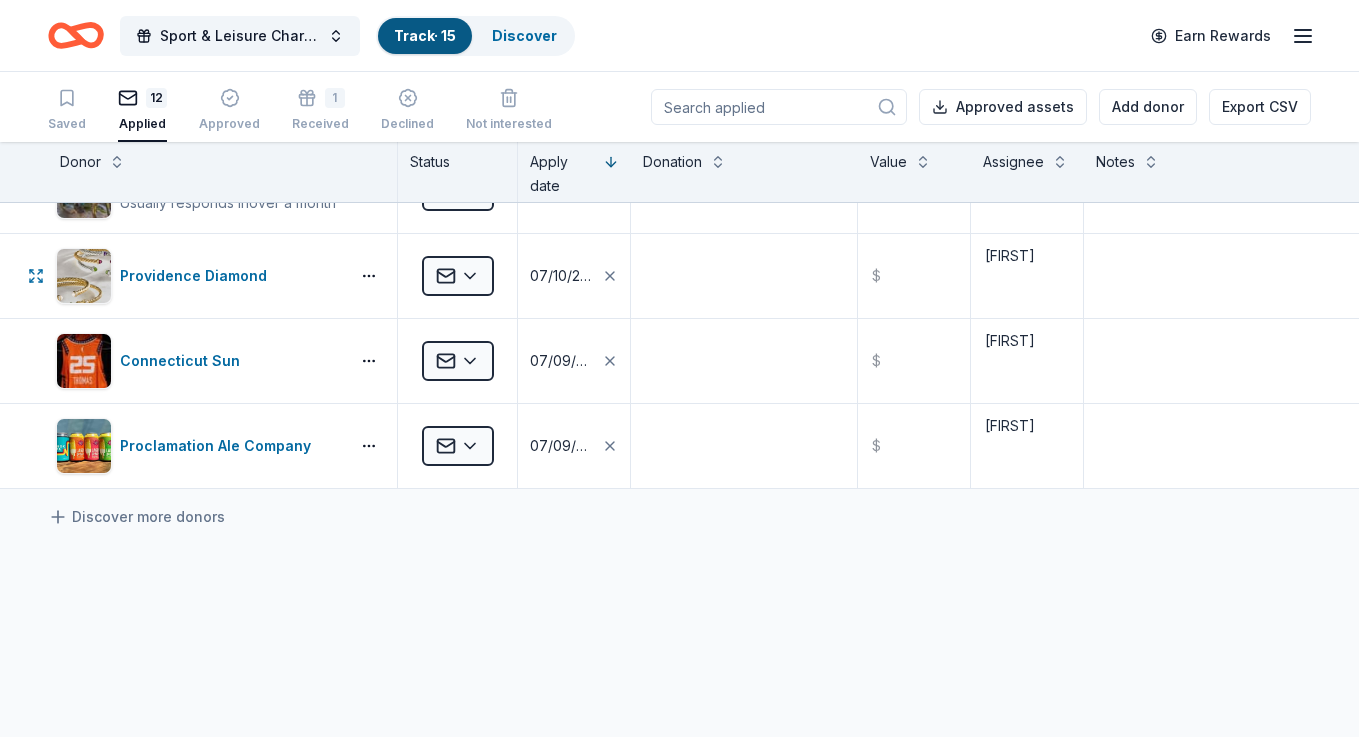 scroll, scrollTop: 741, scrollLeft: 0, axis: vertical 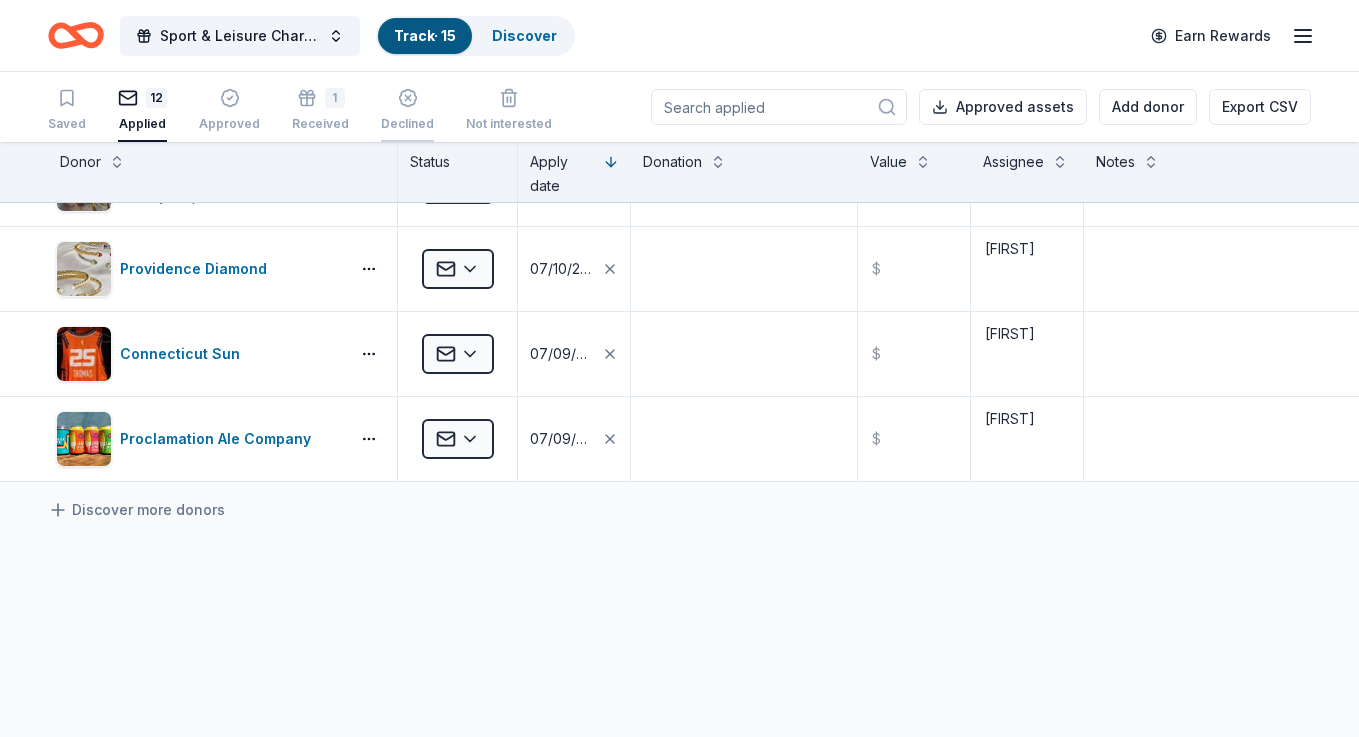 click on "Declined" at bounding box center [407, 124] 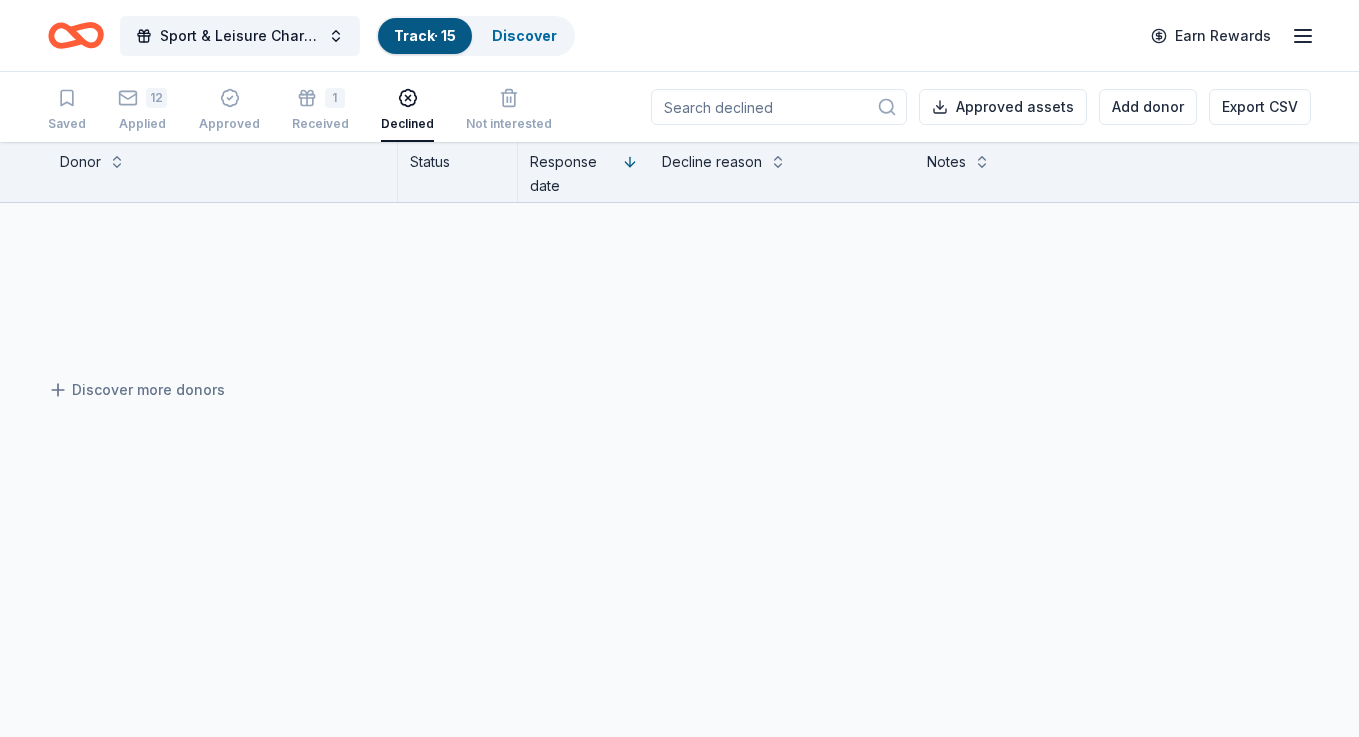 scroll, scrollTop: 0, scrollLeft: 0, axis: both 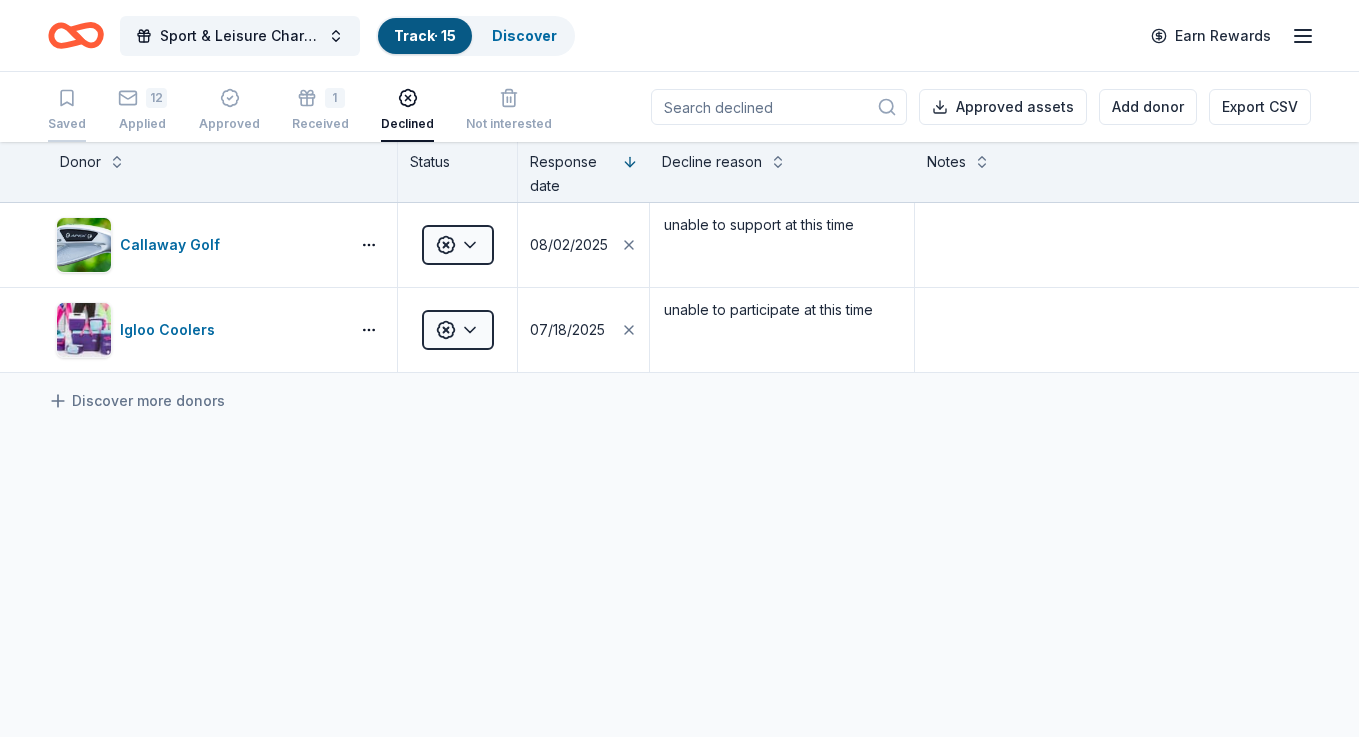 click on "Saved" at bounding box center [67, 124] 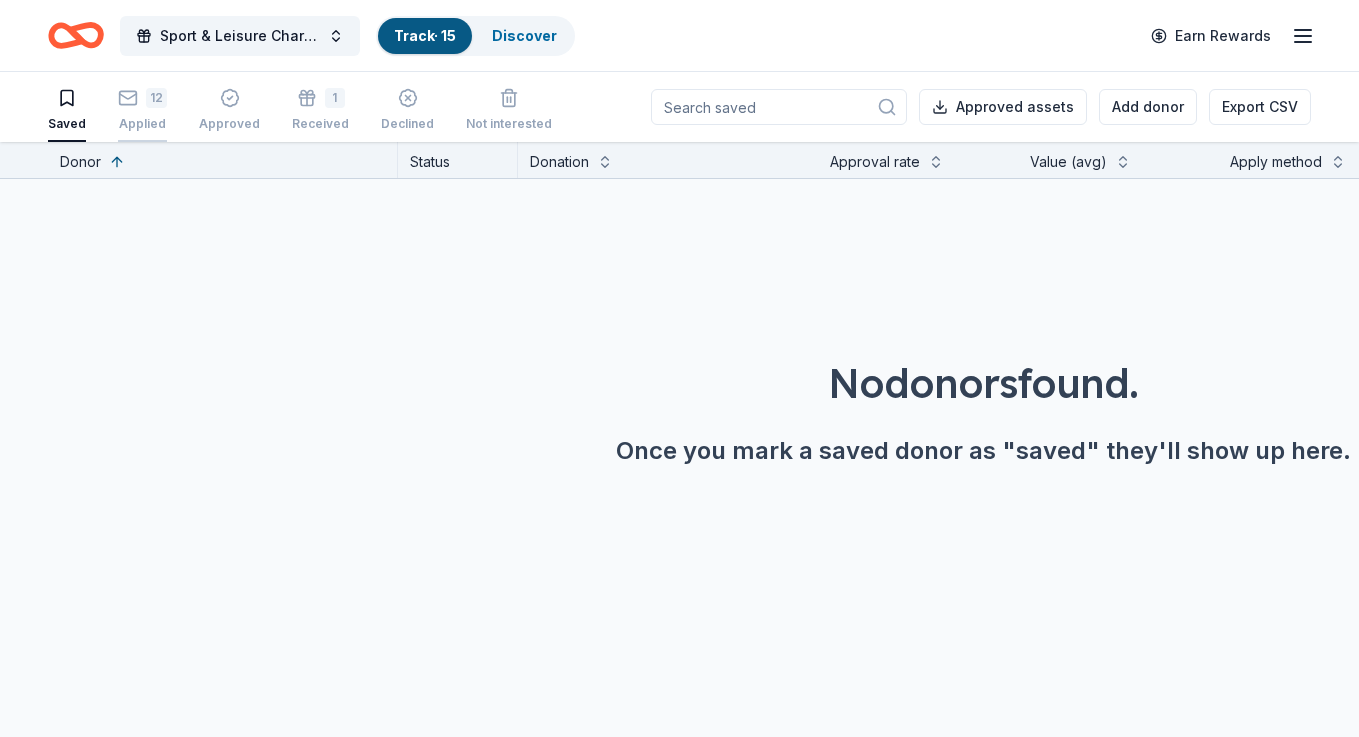 click on "Applied" at bounding box center (142, 124) 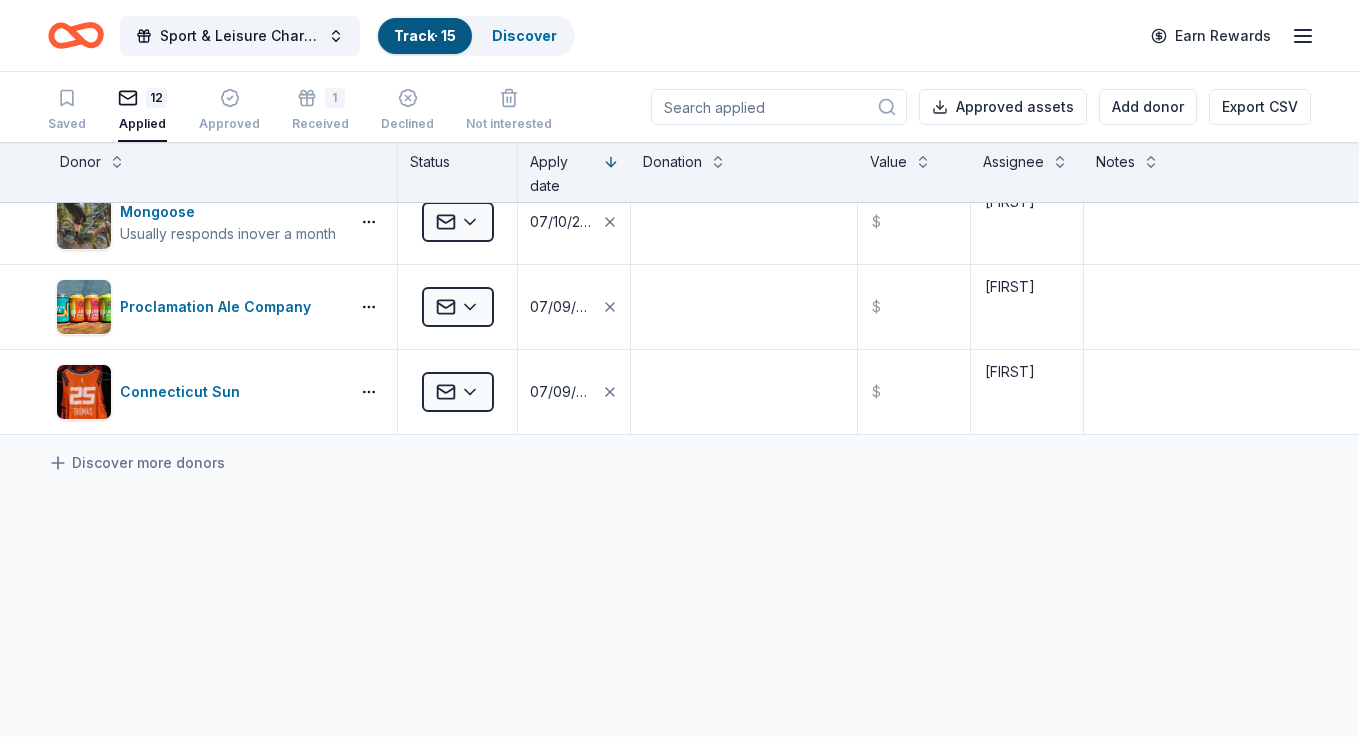 scroll, scrollTop: 861, scrollLeft: 0, axis: vertical 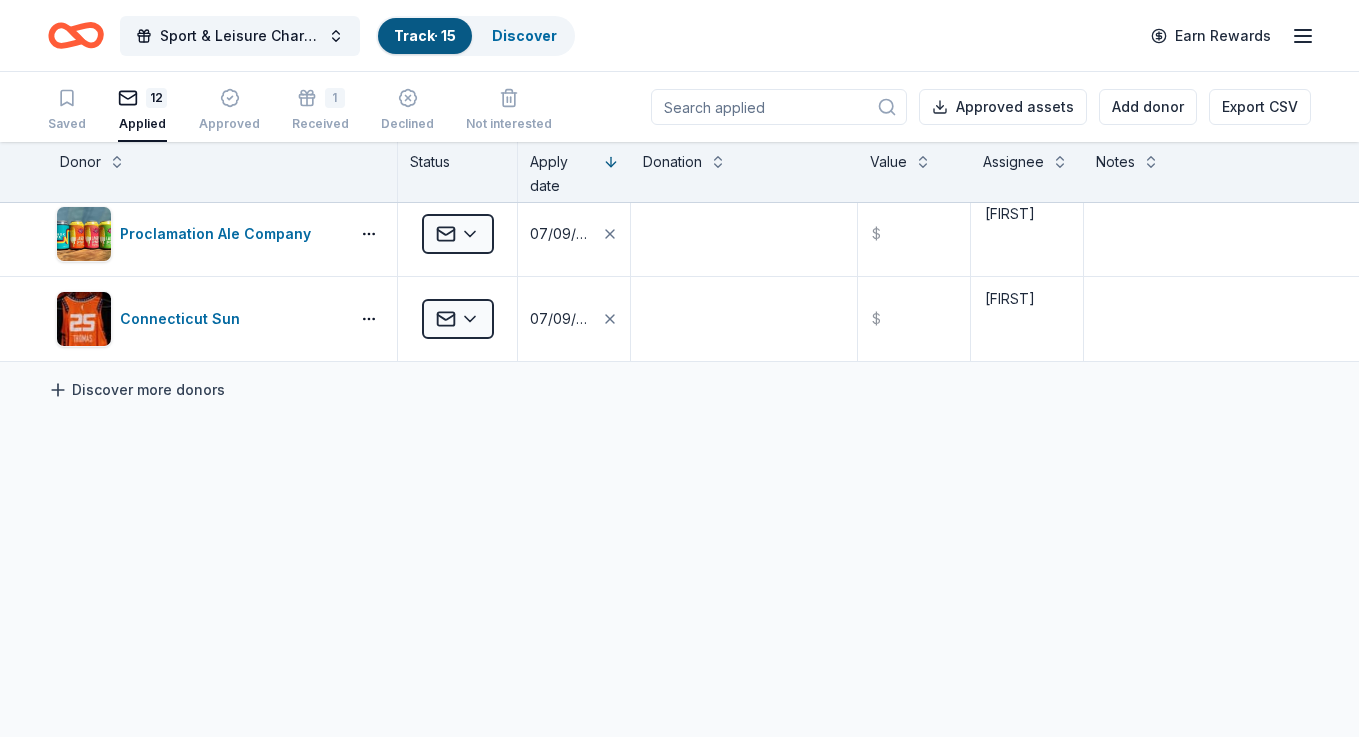 click on "Discover more donors" at bounding box center (136, 390) 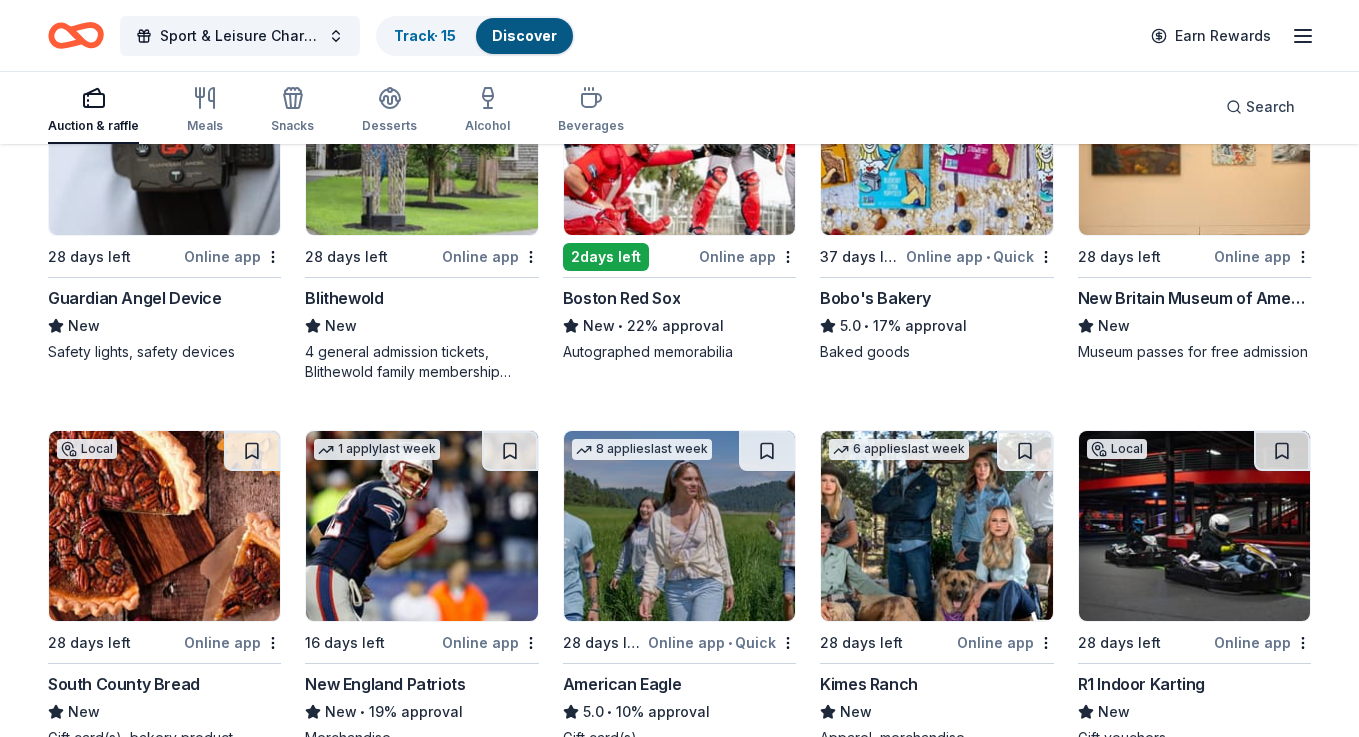 scroll, scrollTop: 1259, scrollLeft: 0, axis: vertical 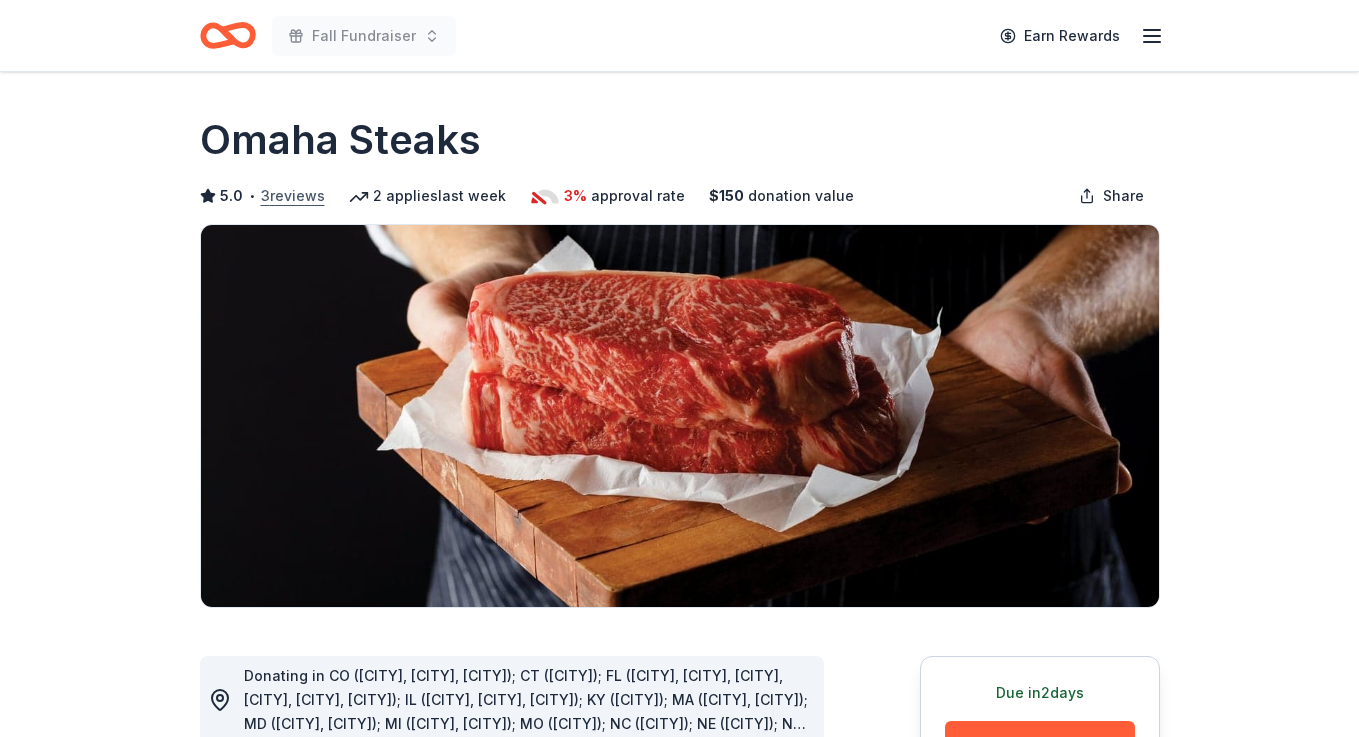 click on "3  reviews" at bounding box center [293, 196] 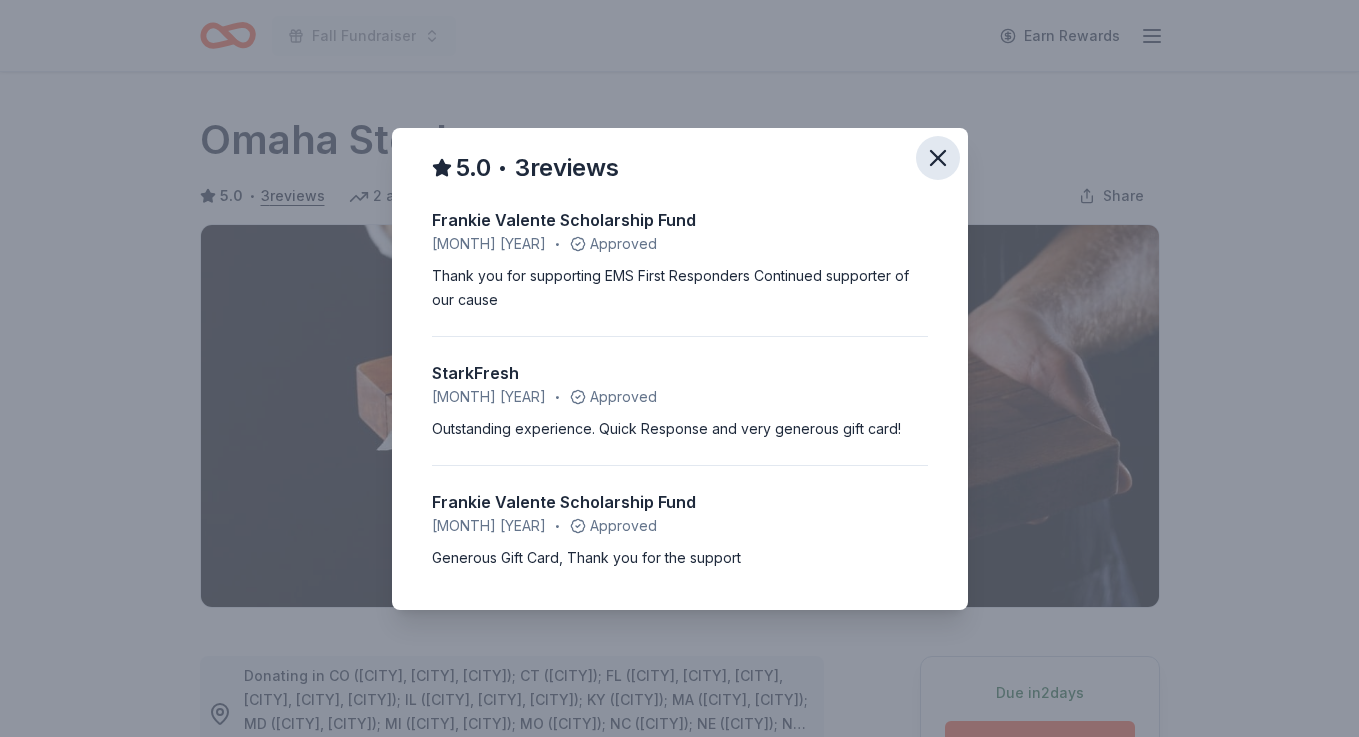 click 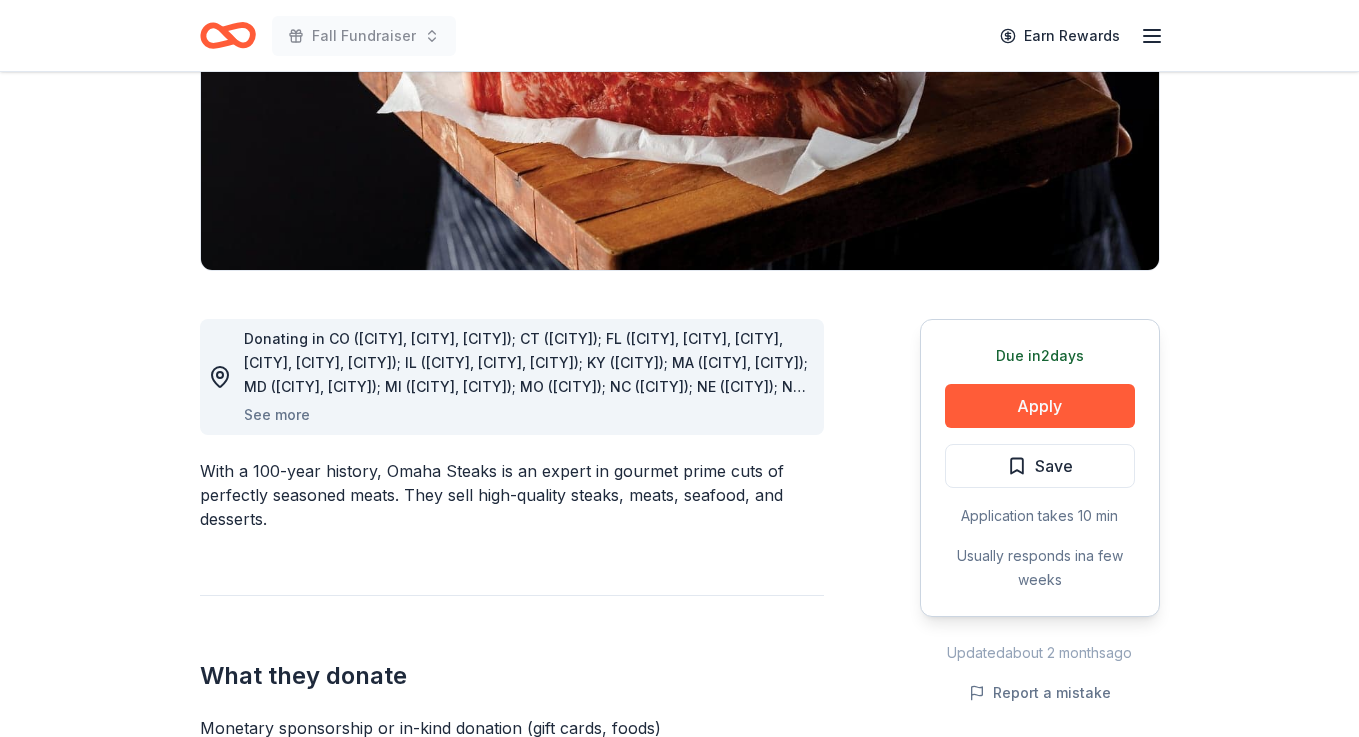 scroll, scrollTop: 343, scrollLeft: 0, axis: vertical 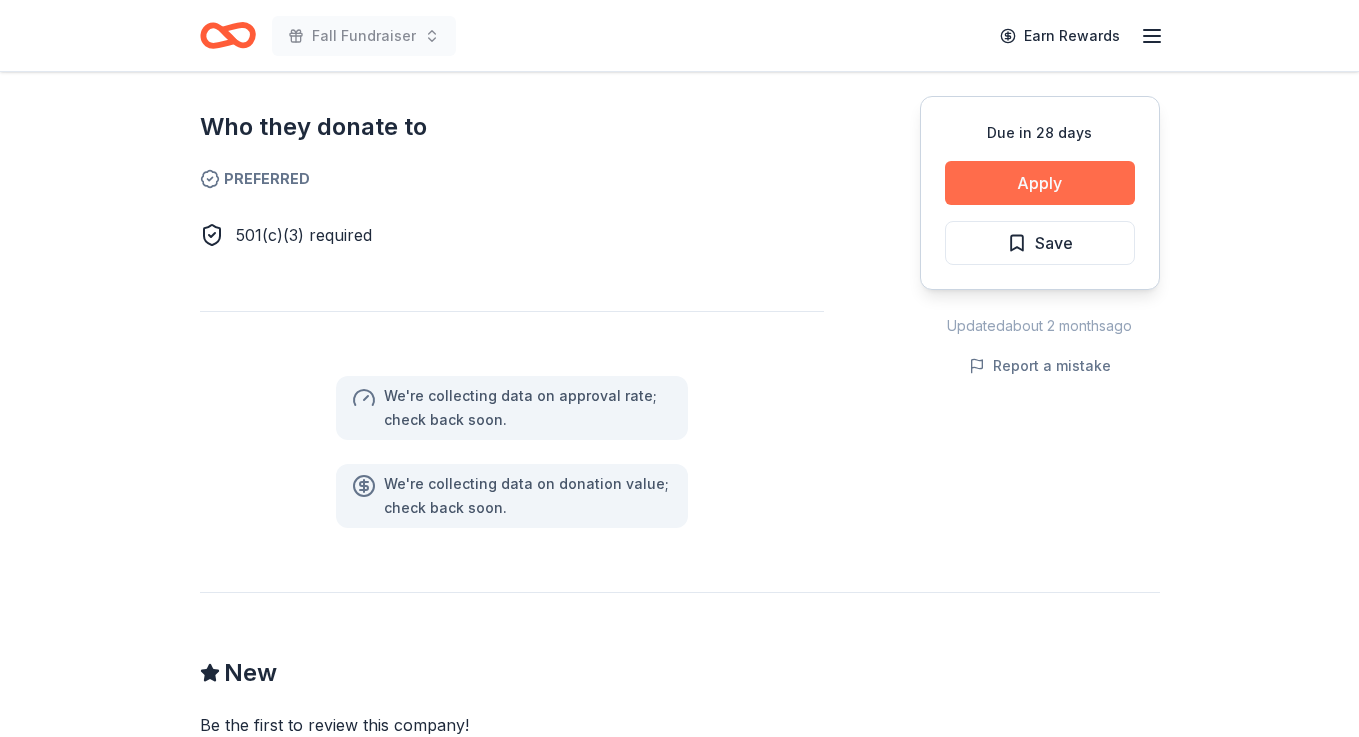 click on "Apply" at bounding box center [1040, 183] 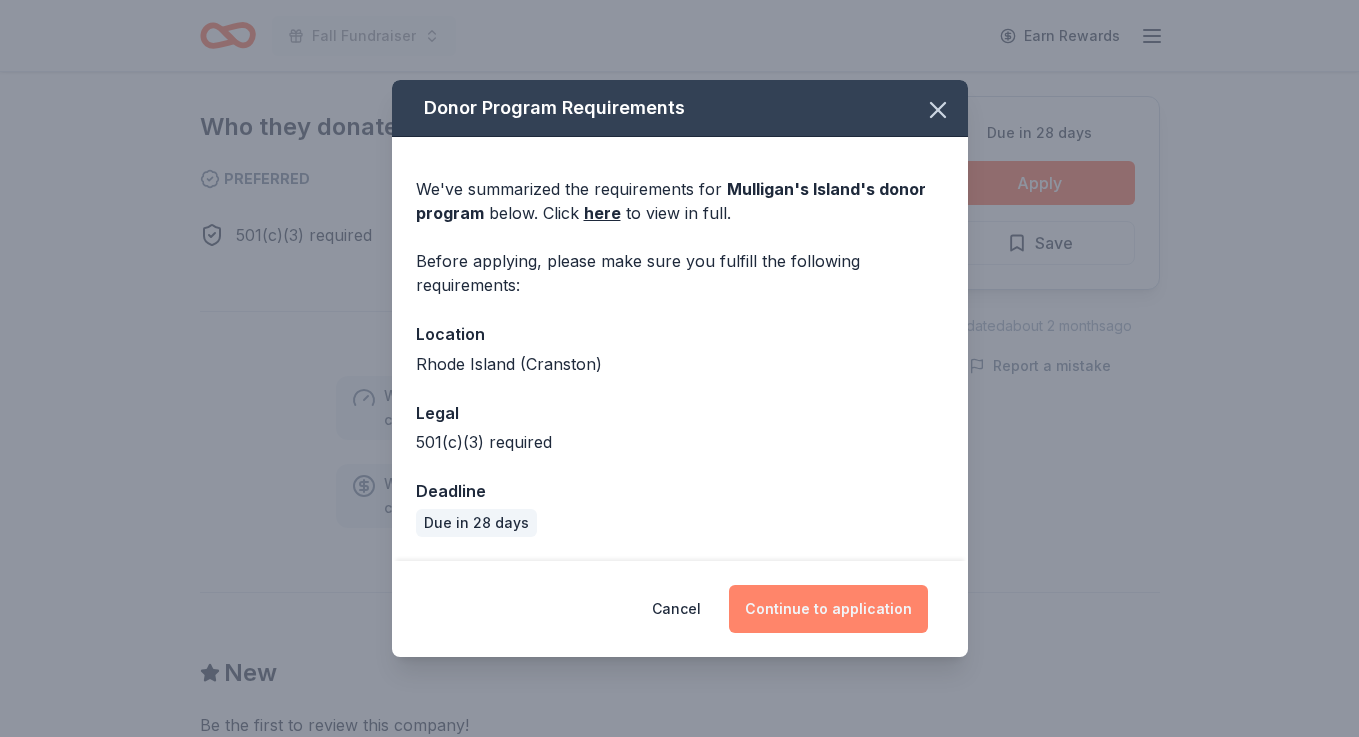 click on "Continue to application" at bounding box center [828, 609] 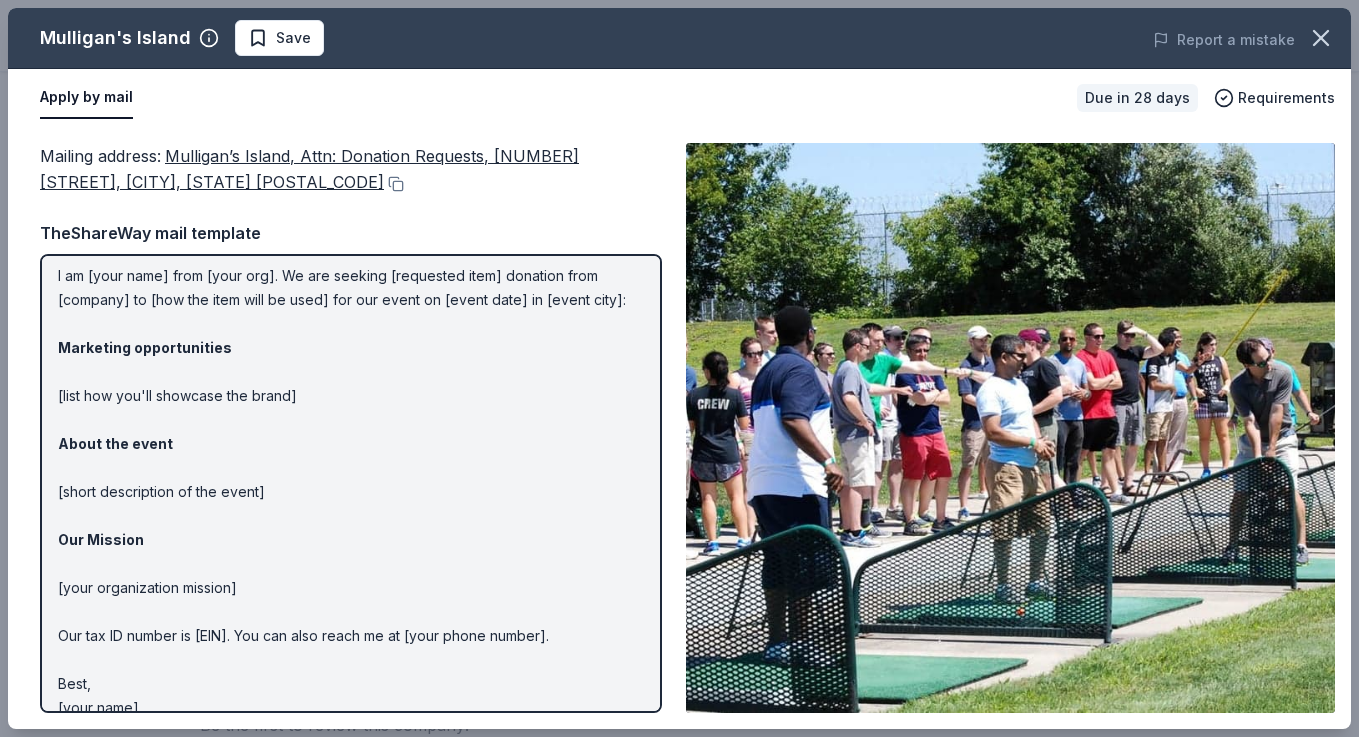 scroll, scrollTop: 0, scrollLeft: 0, axis: both 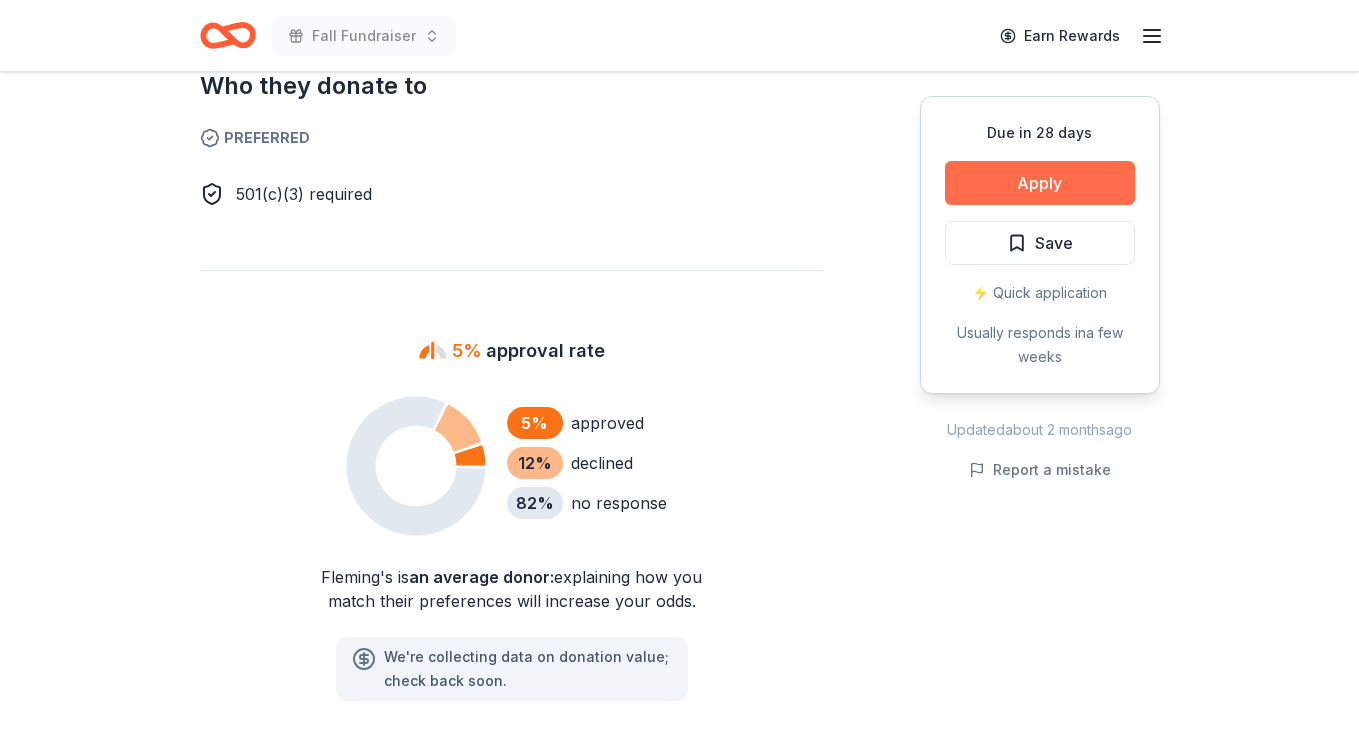 click on "Apply" at bounding box center (1040, 183) 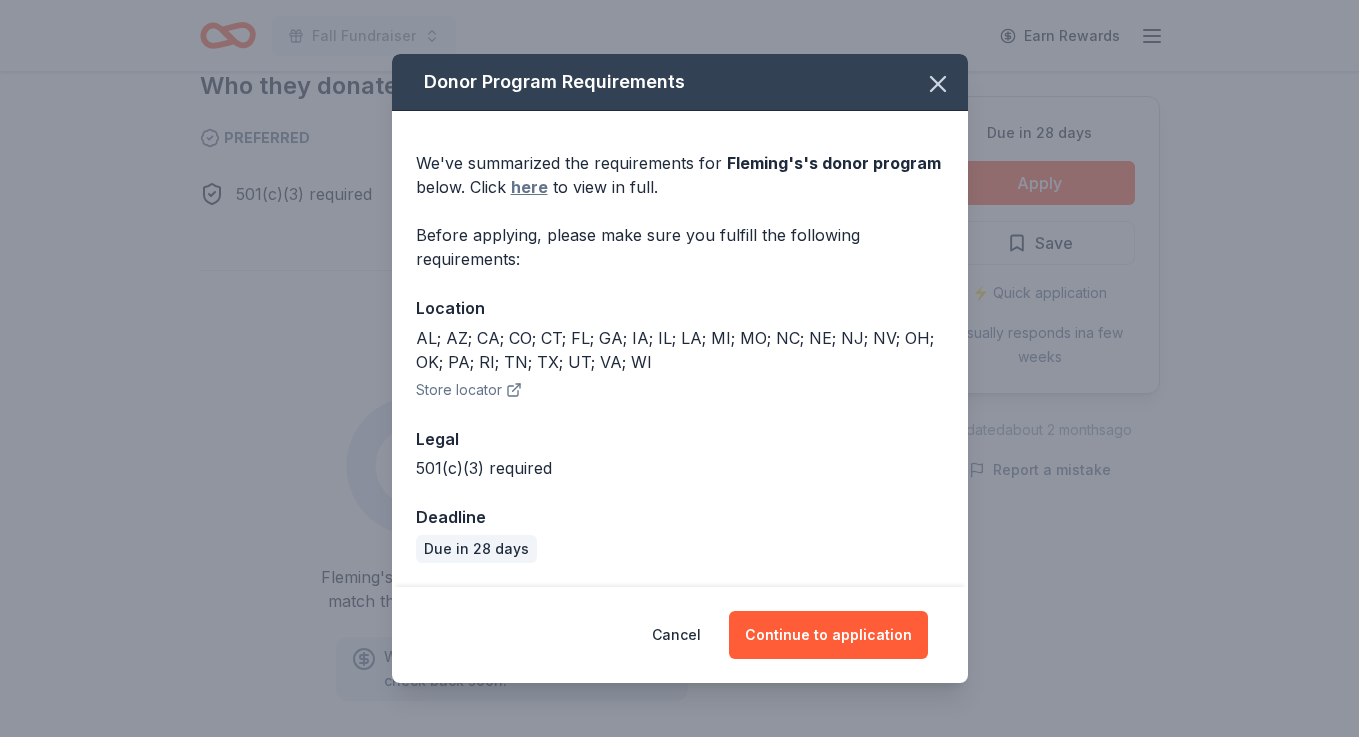 click on "here" at bounding box center (529, 187) 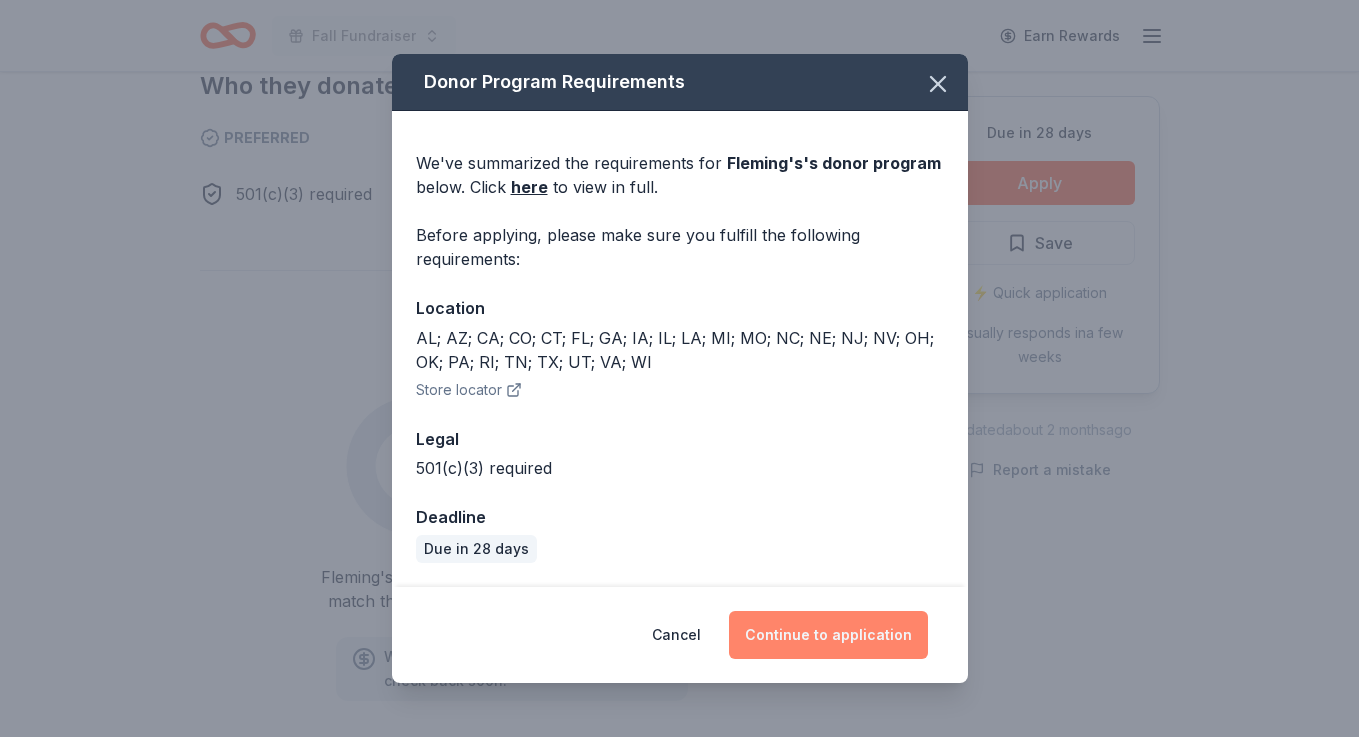 click on "Continue to application" at bounding box center [828, 635] 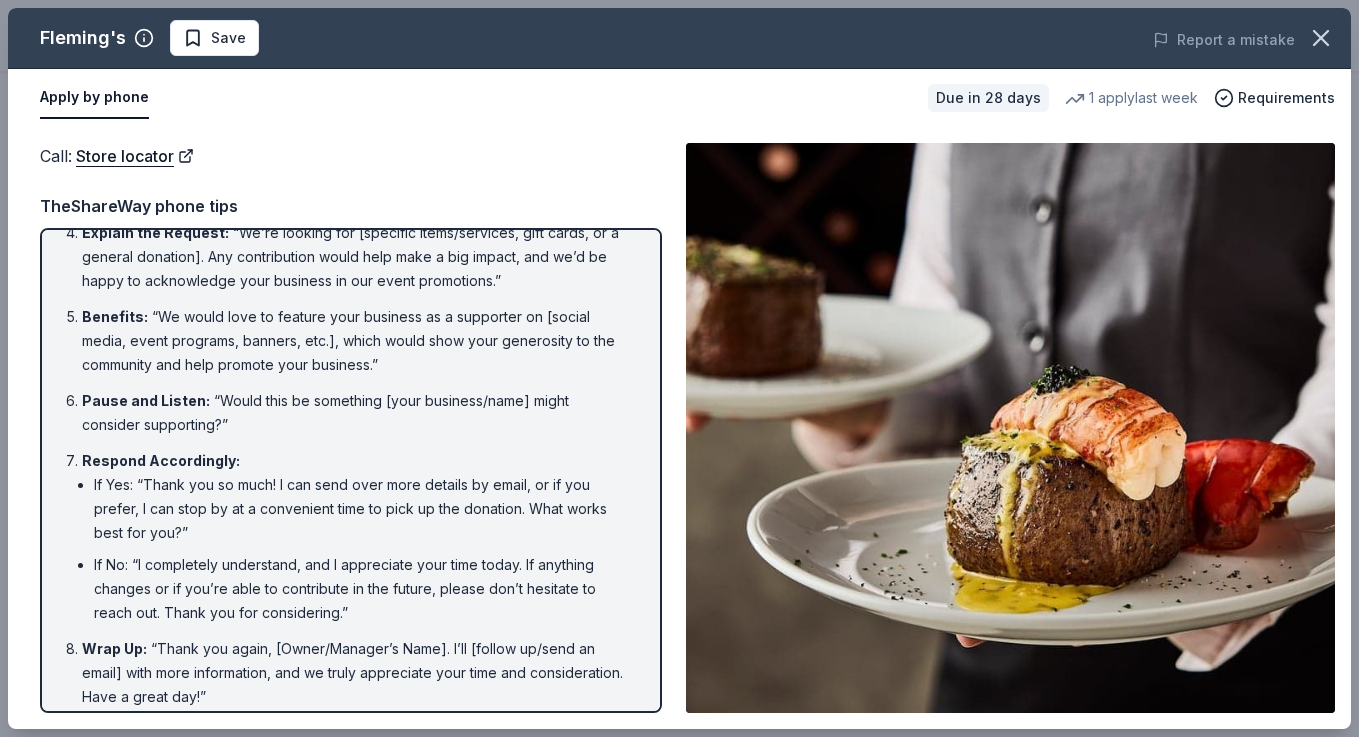 scroll, scrollTop: 291, scrollLeft: 0, axis: vertical 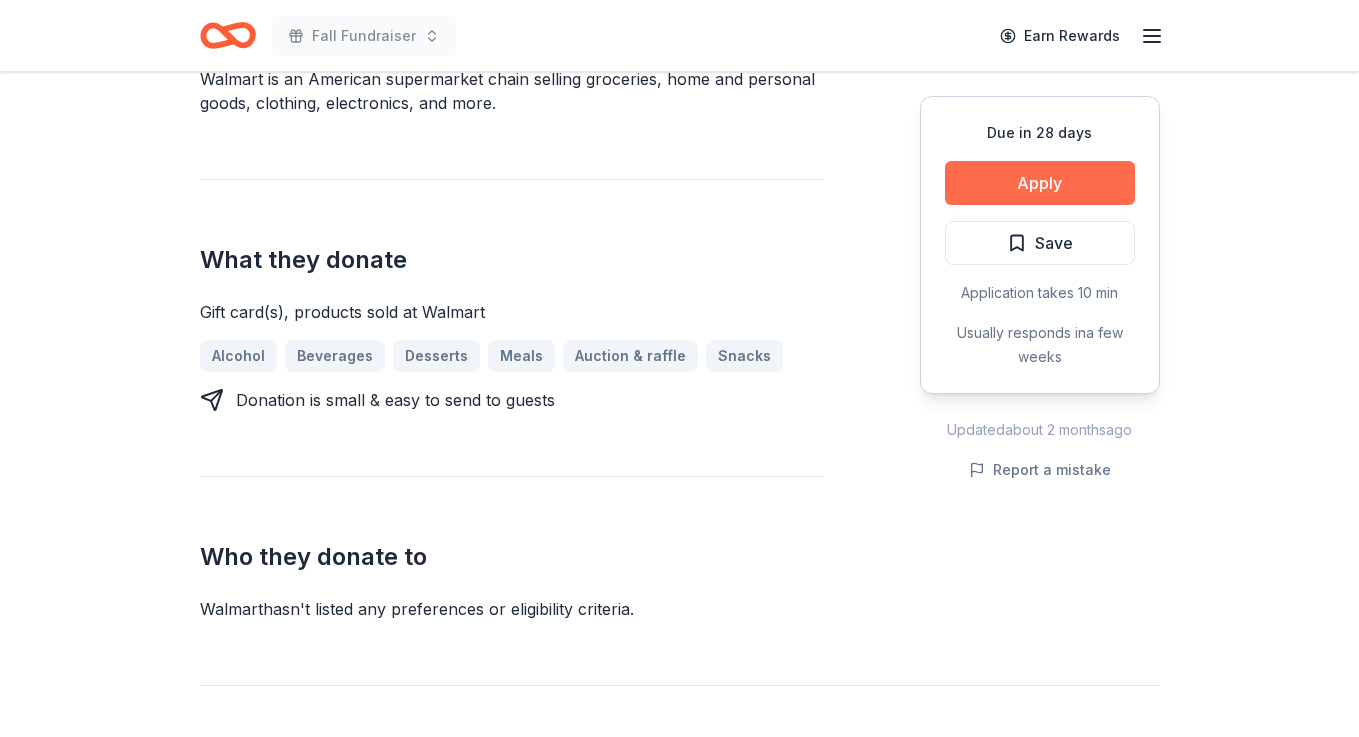 click on "Apply" at bounding box center (1040, 183) 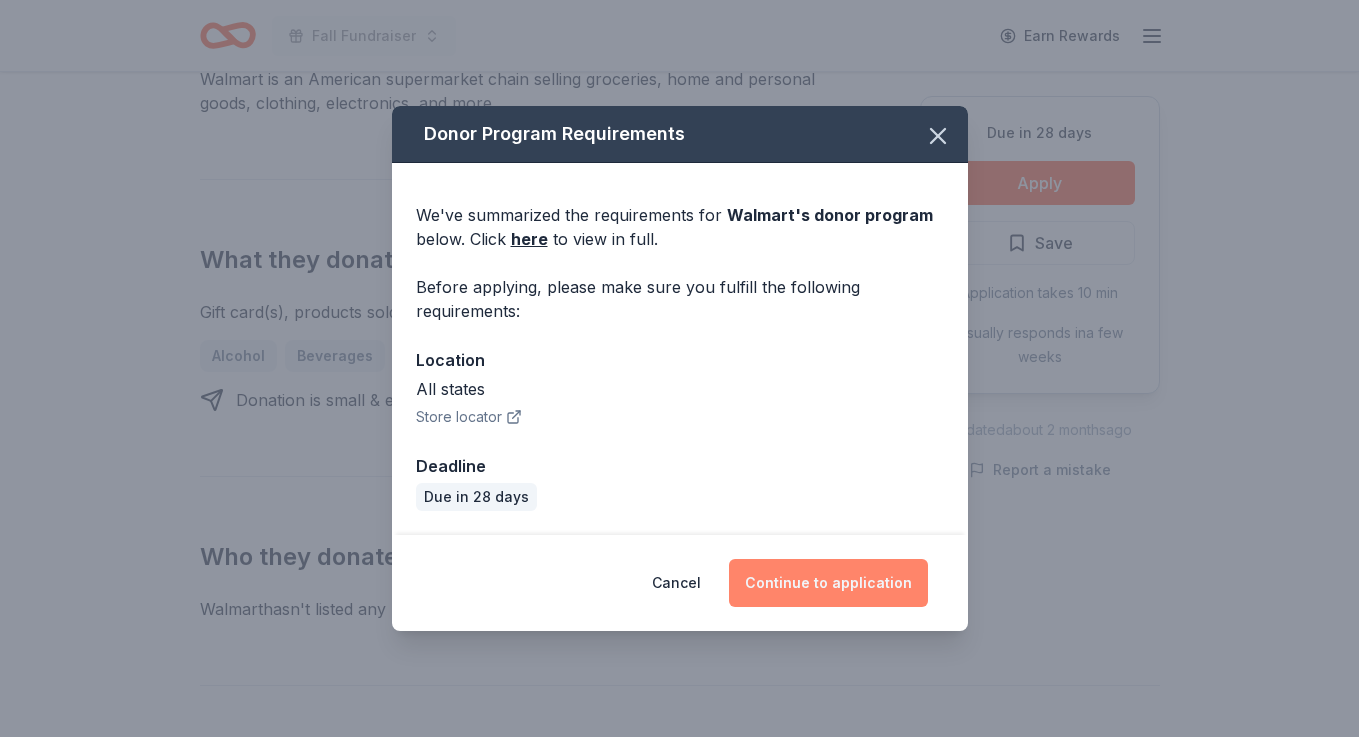 click on "Continue to application" at bounding box center [828, 583] 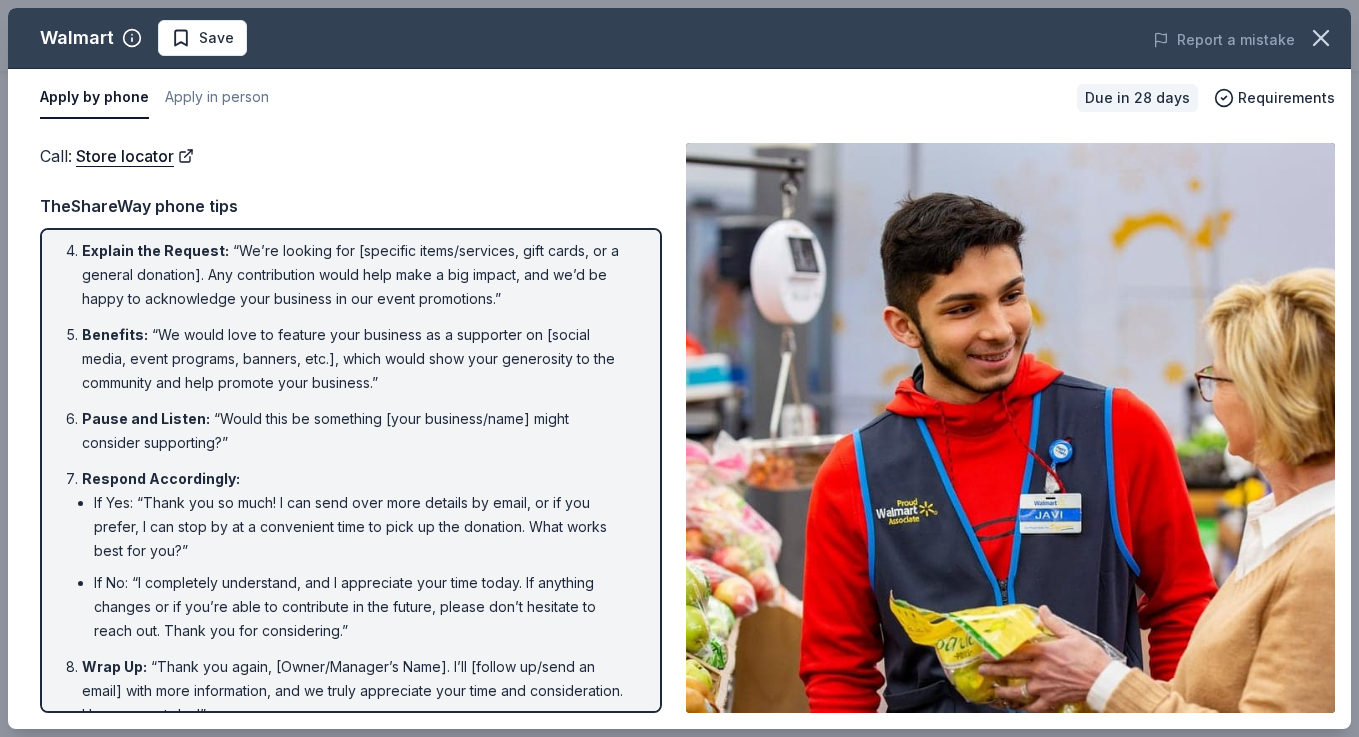 scroll, scrollTop: 291, scrollLeft: 0, axis: vertical 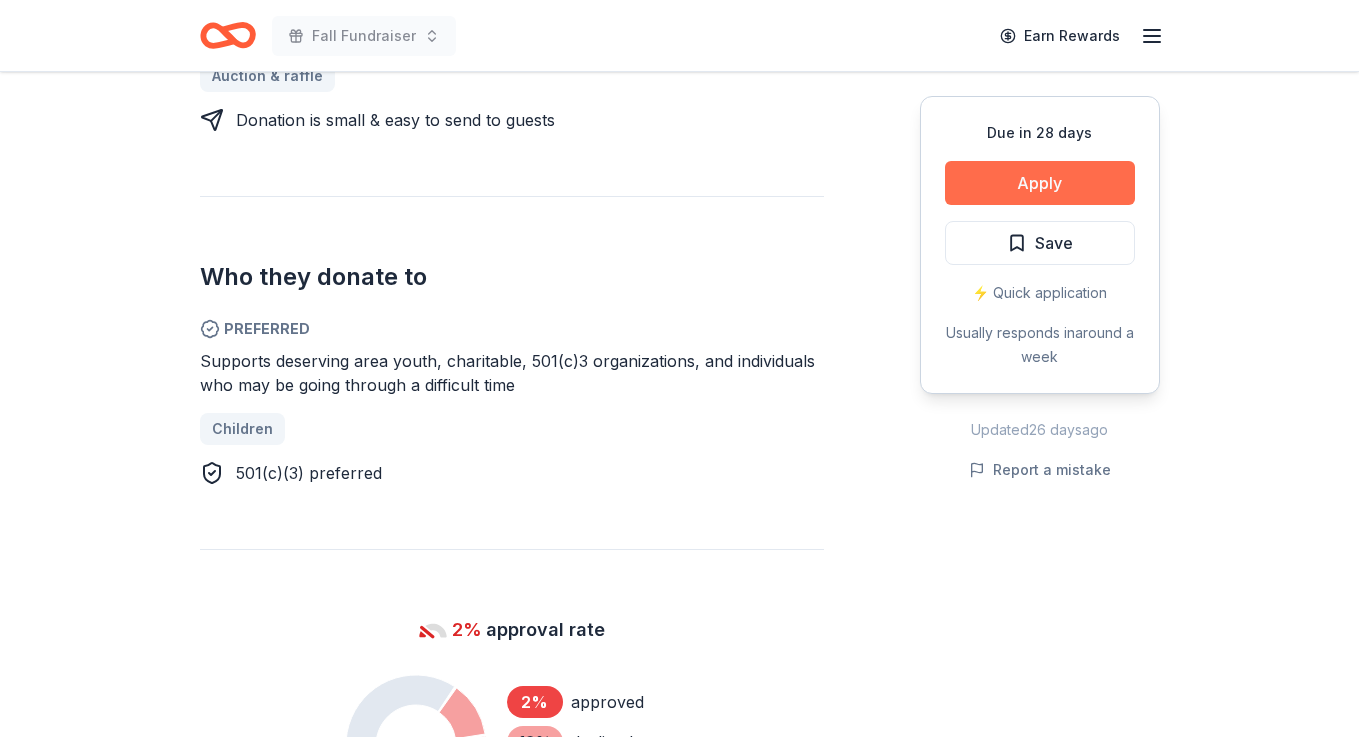 click on "Apply" at bounding box center [1040, 183] 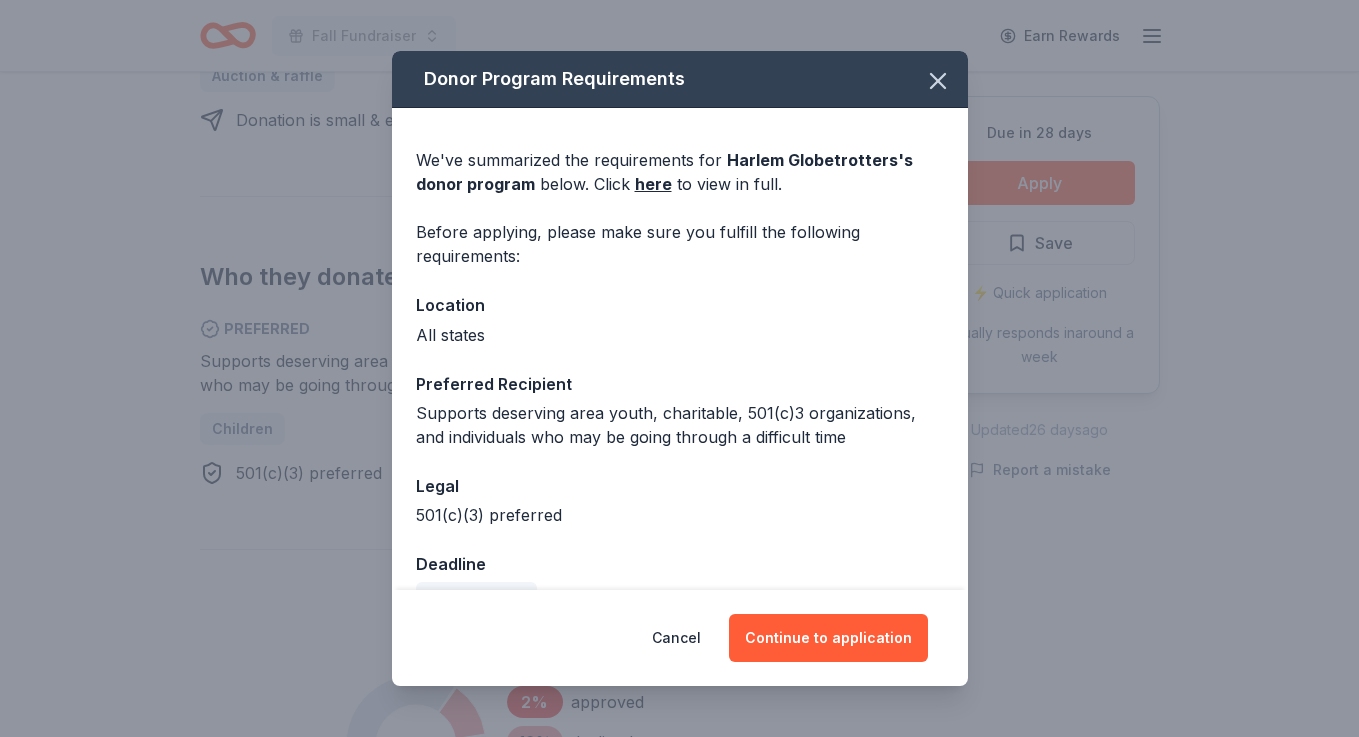 scroll, scrollTop: 44, scrollLeft: 0, axis: vertical 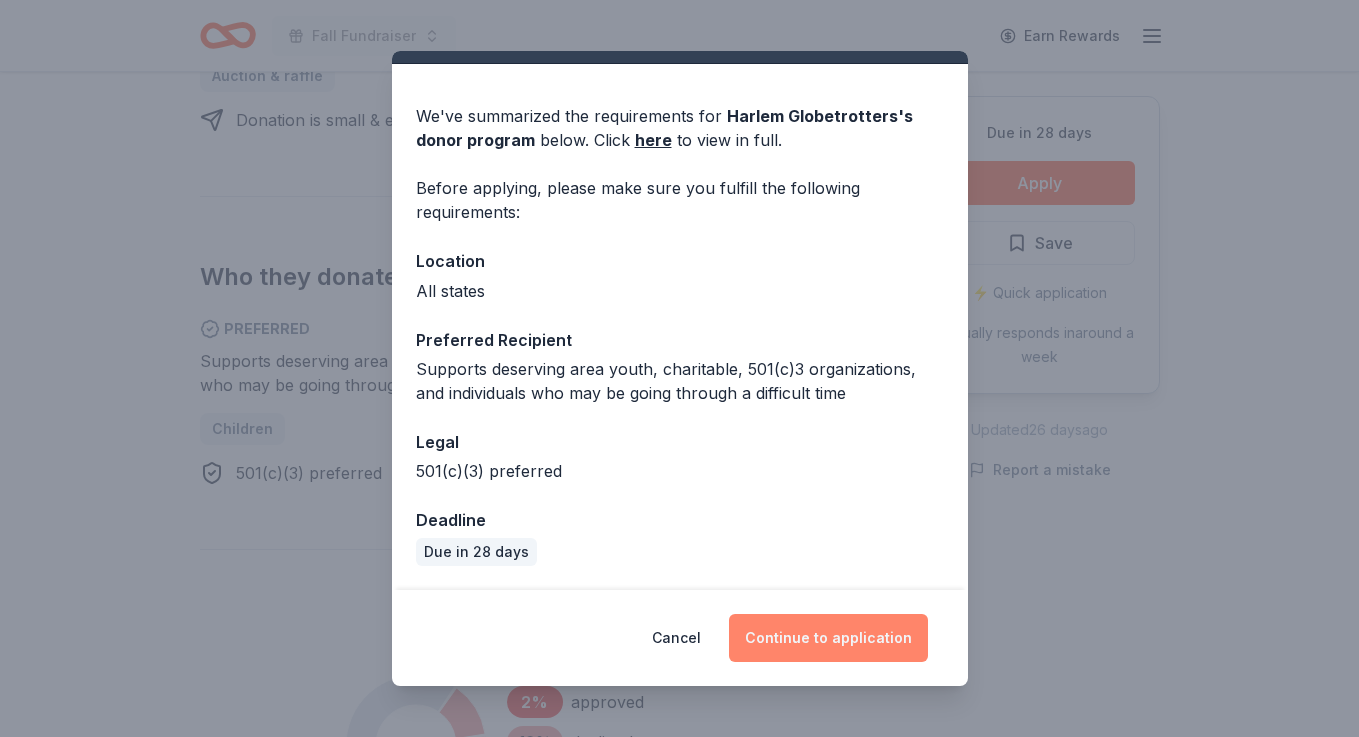 click on "Continue to application" at bounding box center (828, 638) 